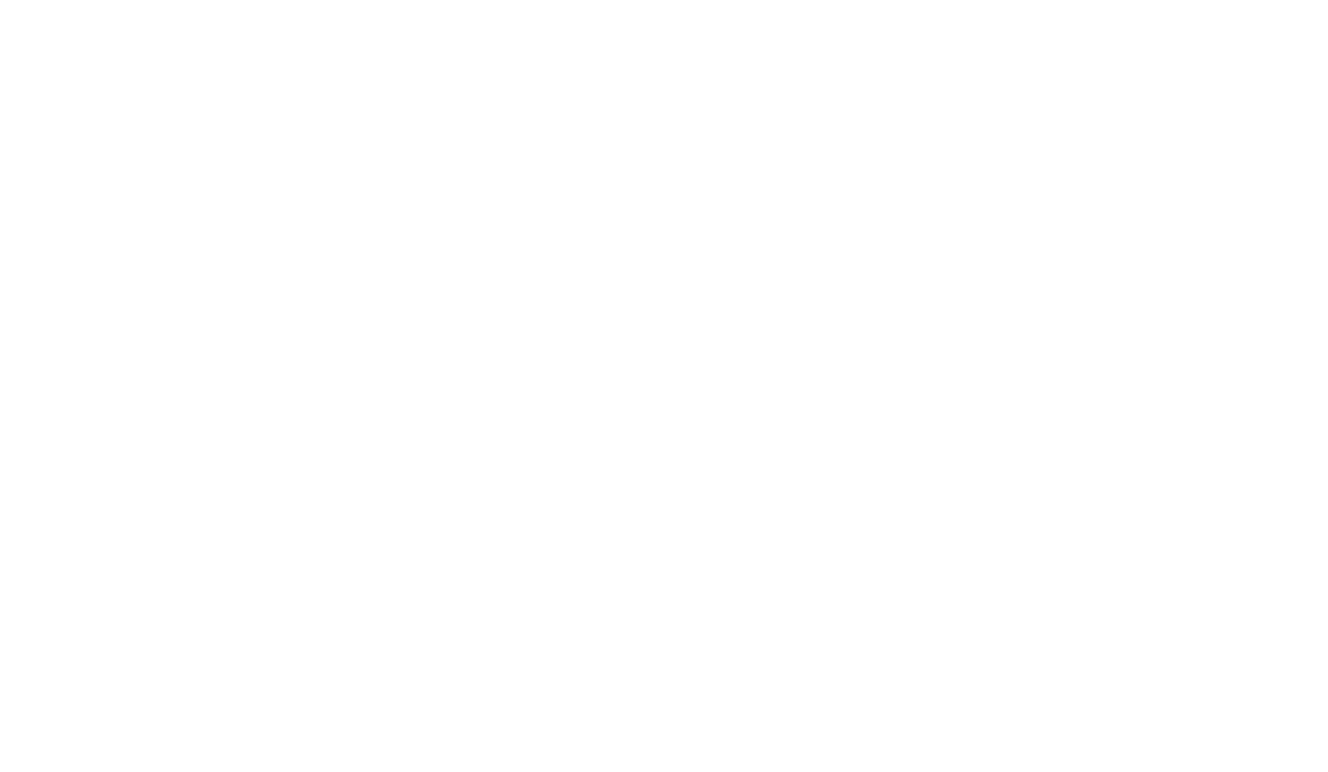 scroll, scrollTop: 0, scrollLeft: 0, axis: both 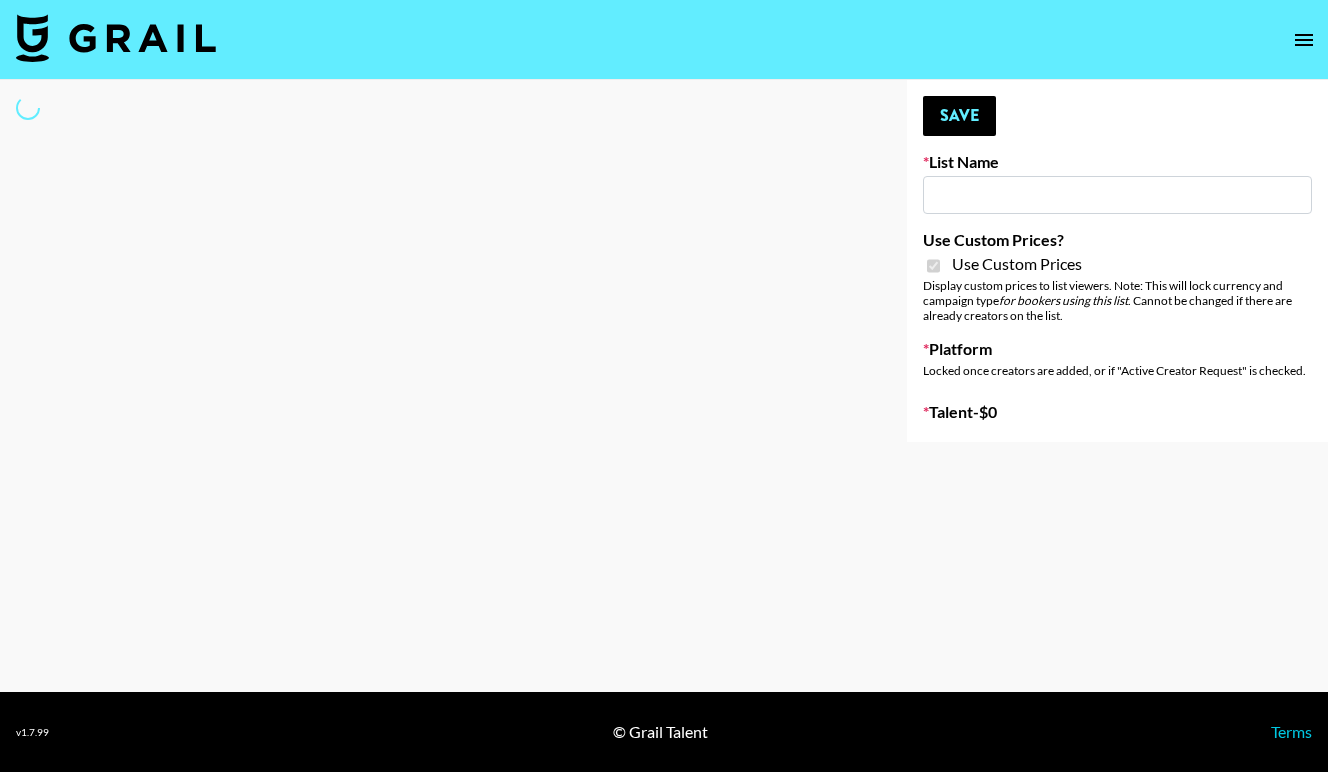 type on "Pretty Up App" 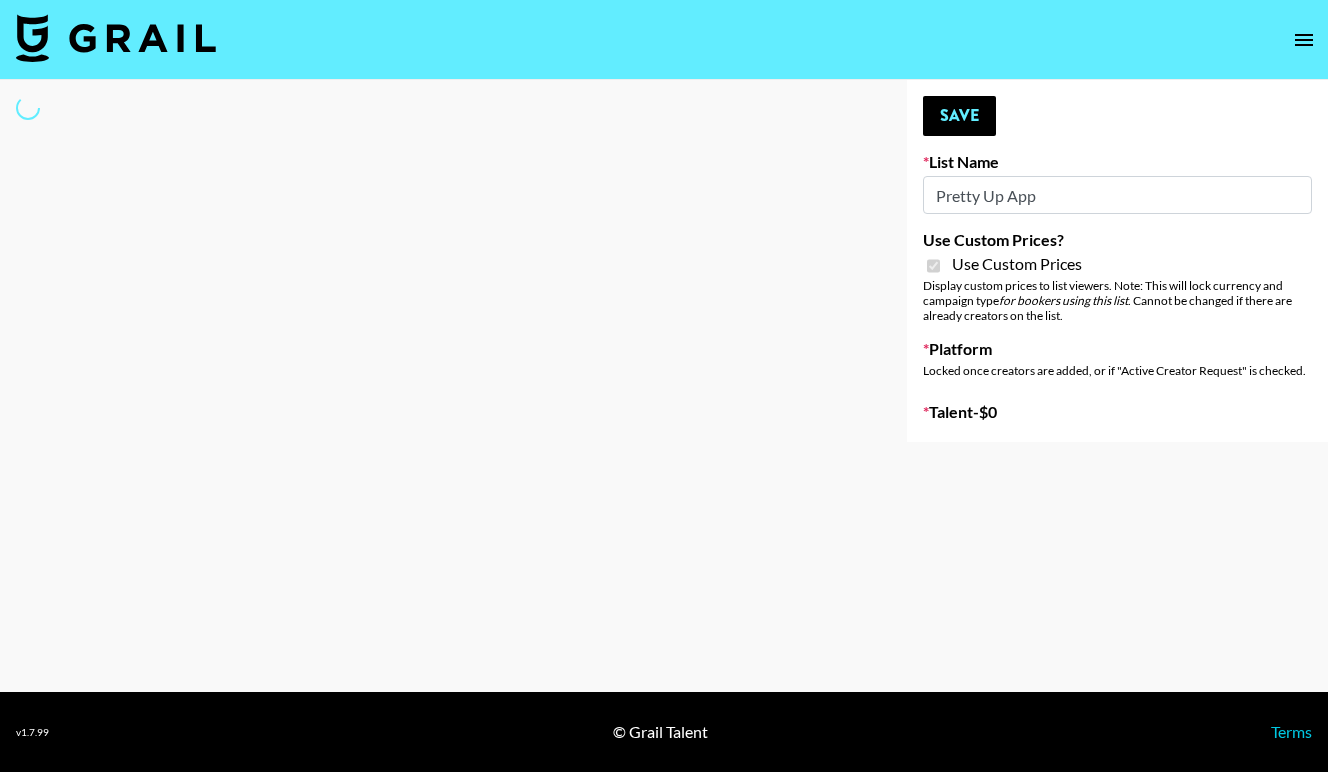 select on "Brand" 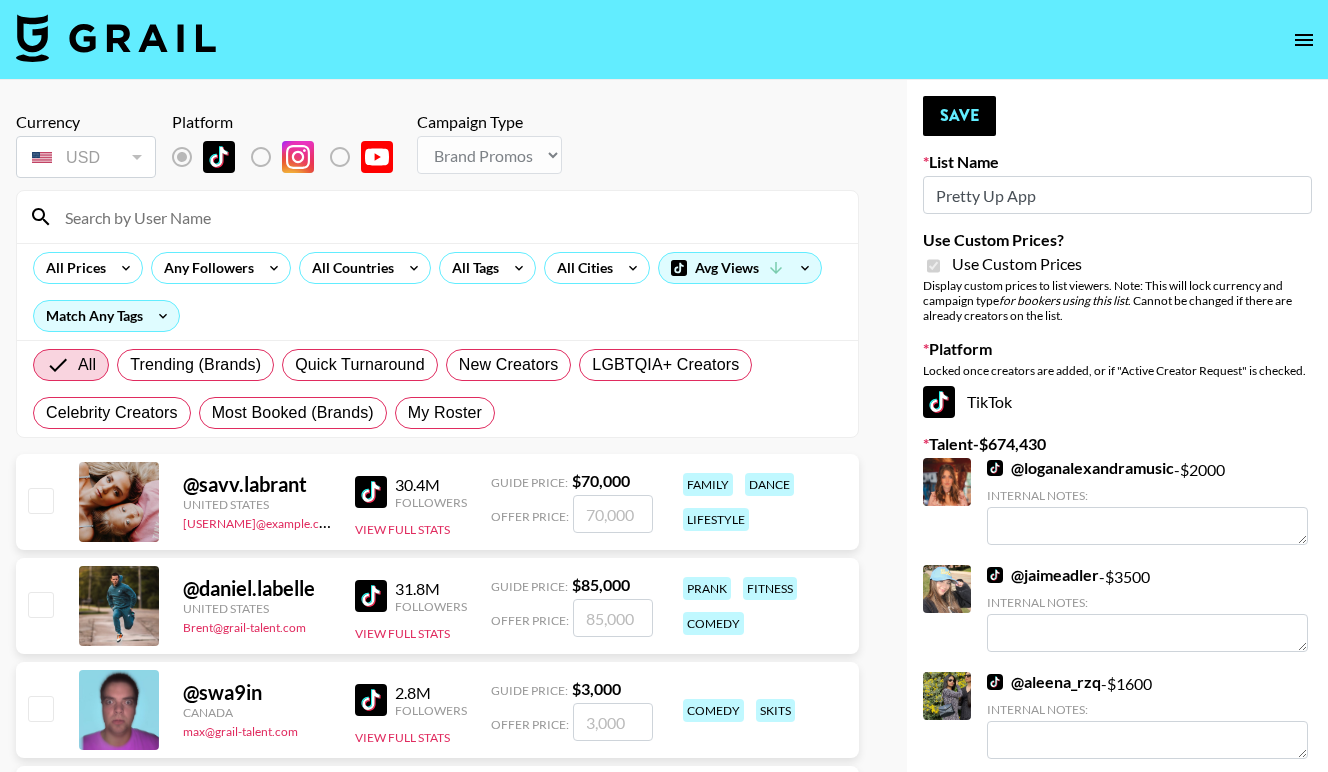 click at bounding box center (449, 217) 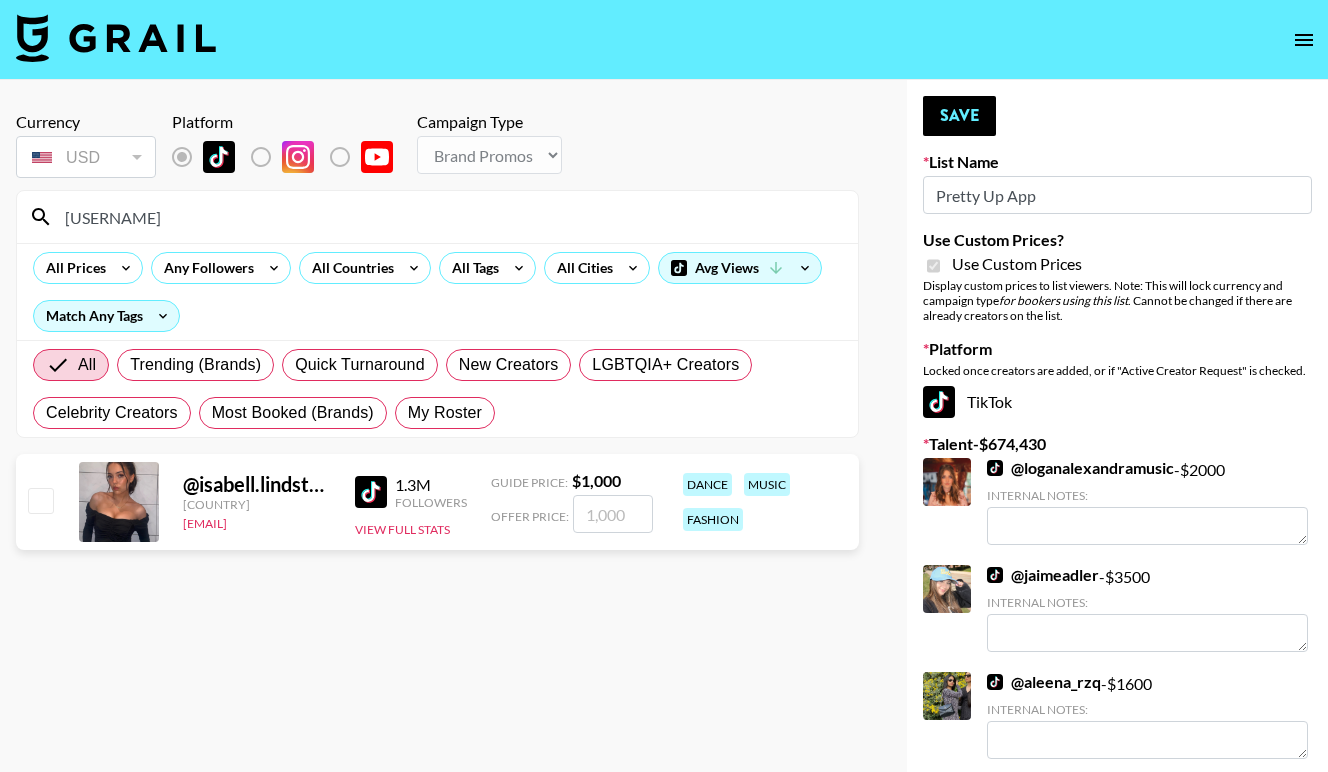 type on "[USERNAME]" 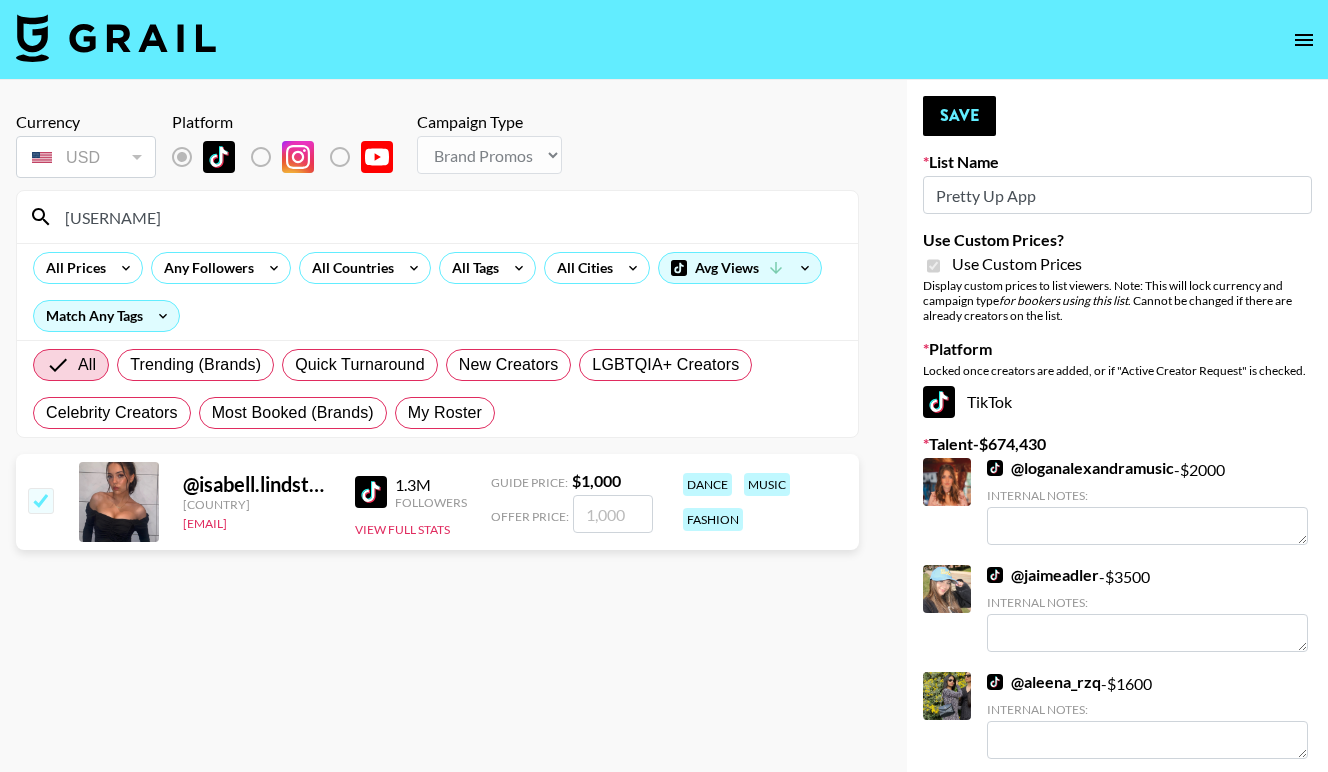 checkbox on "true" 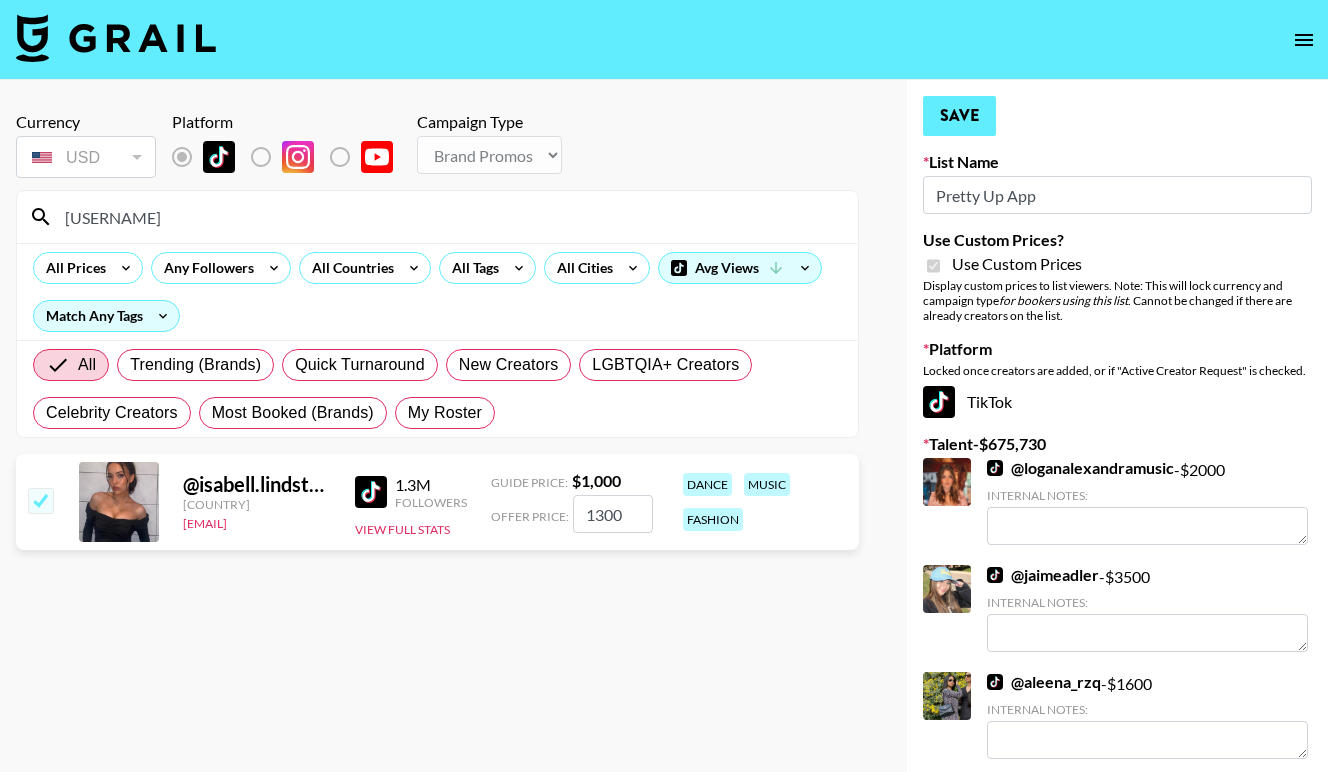 type on "1300" 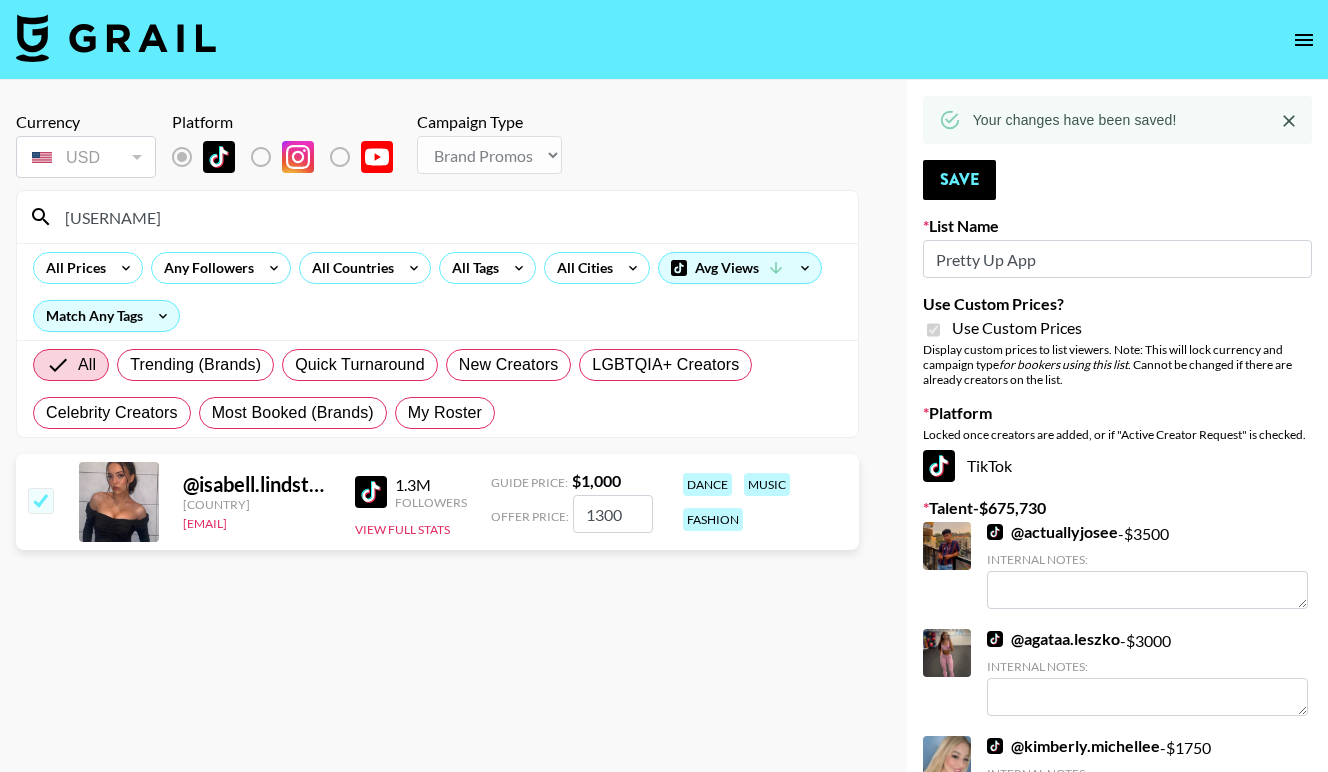 click on "[USERNAME]" at bounding box center [449, 217] 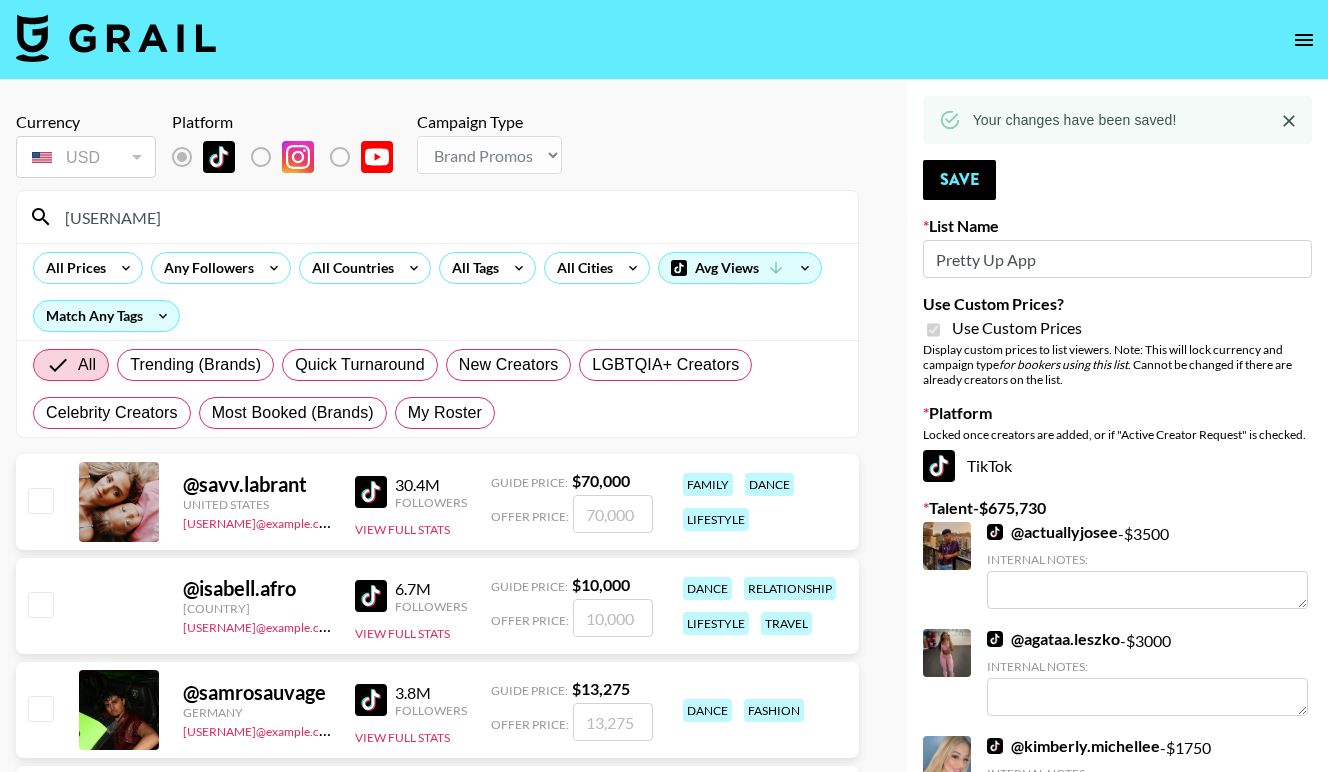 type on "s" 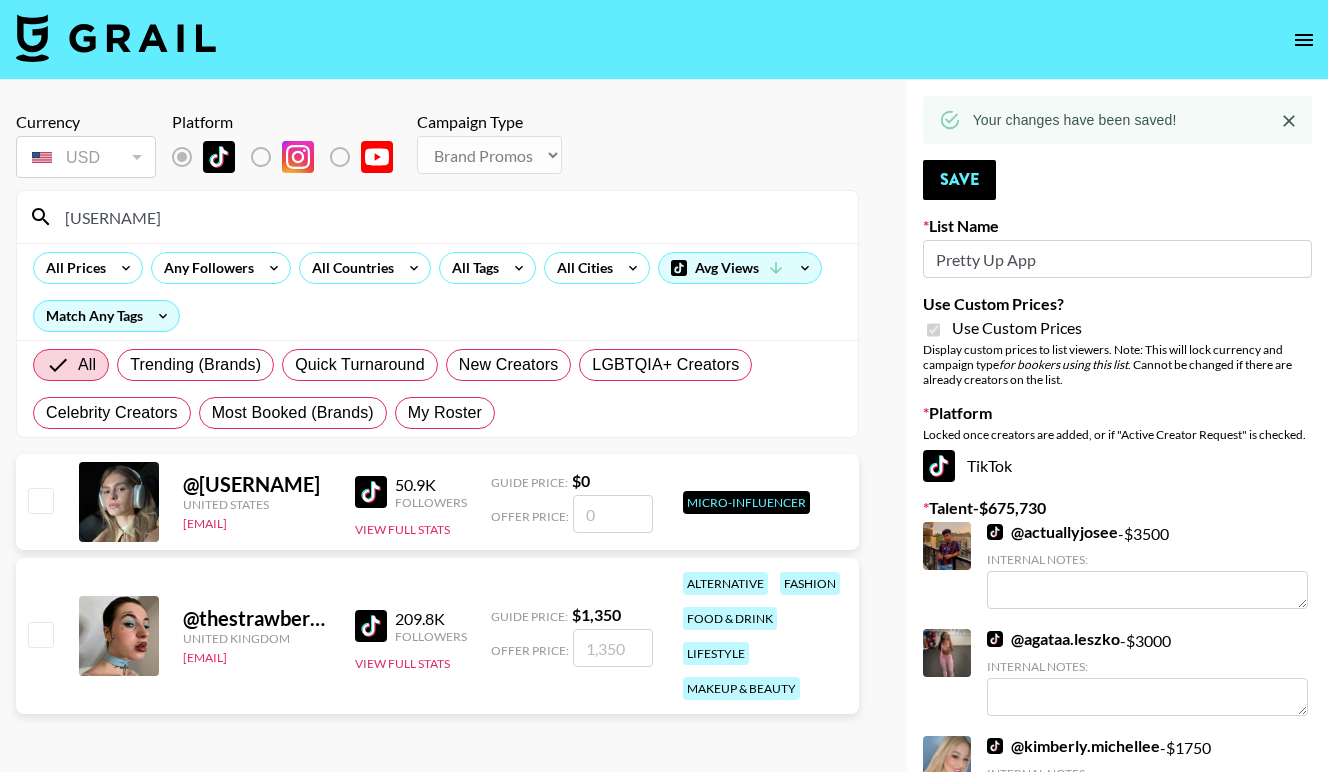 type on "[USERNAME]" 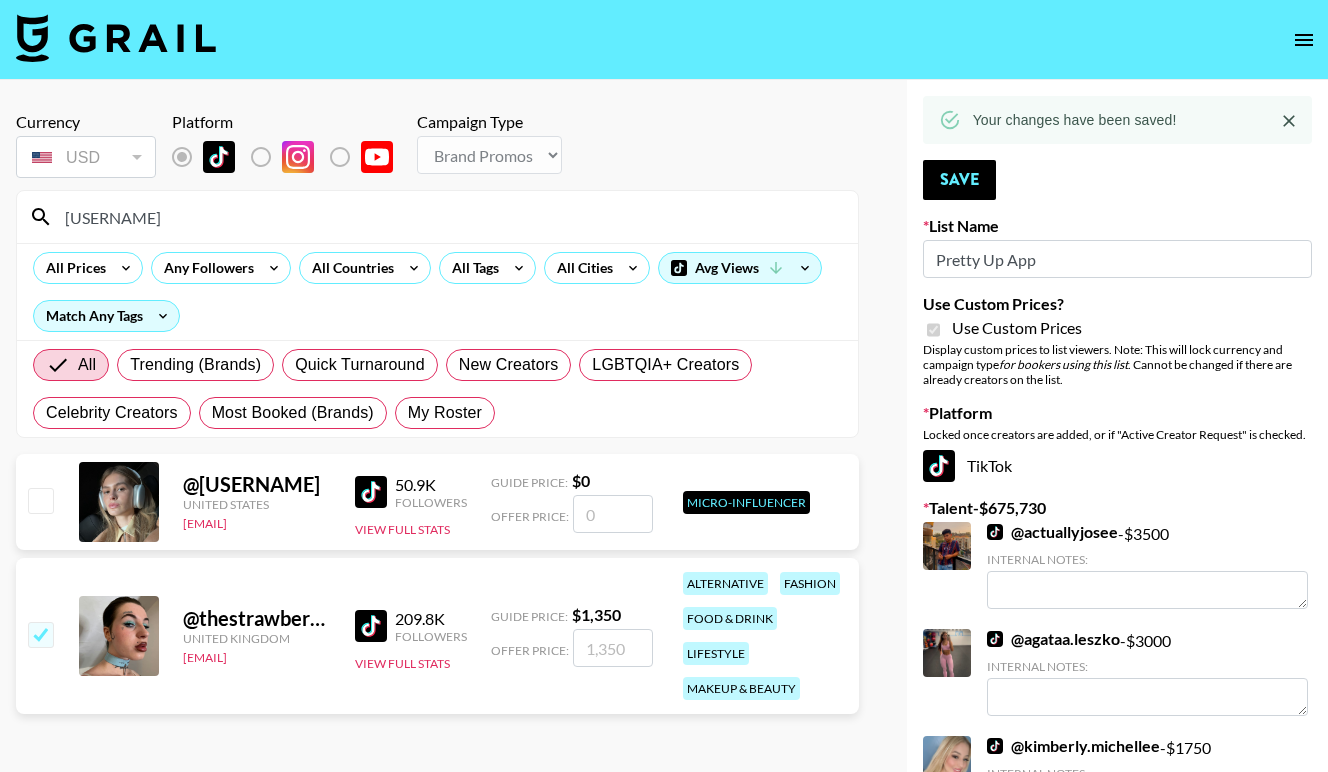 checkbox on "true" 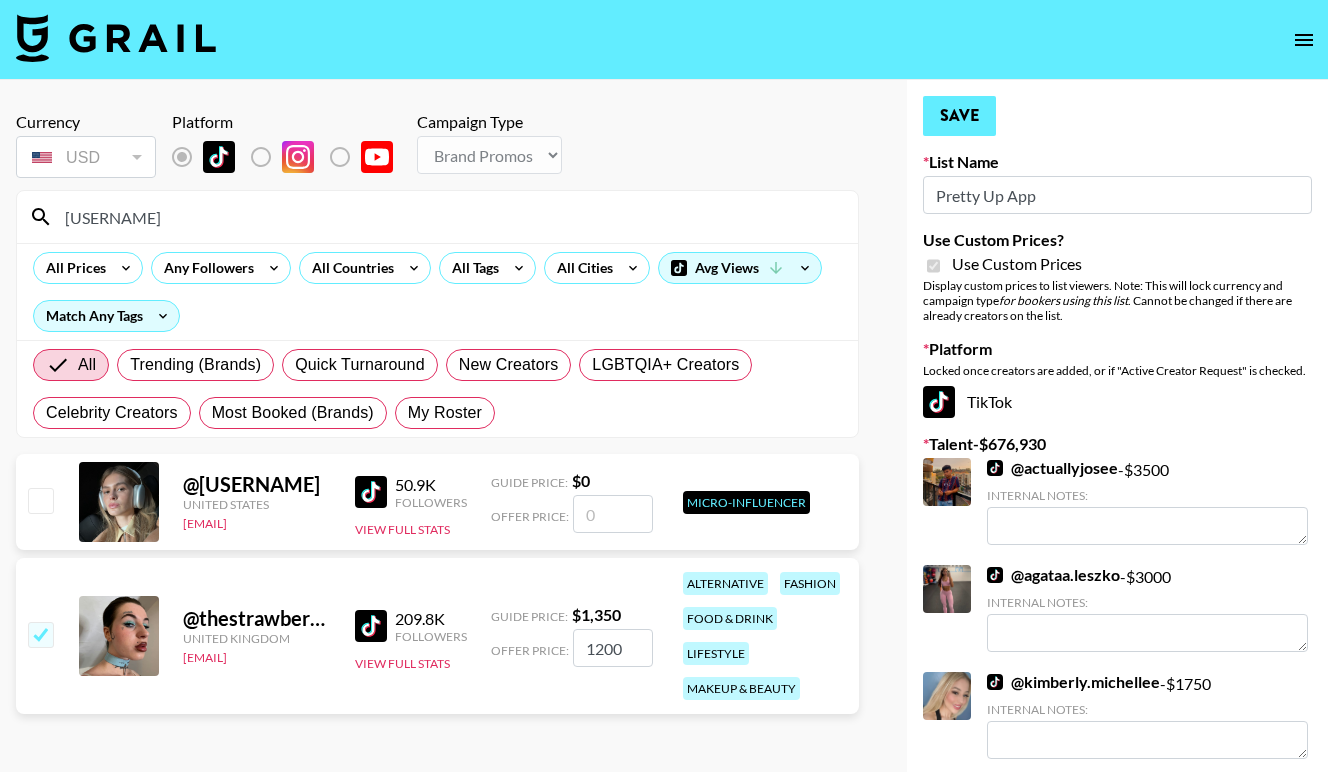 type on "1200" 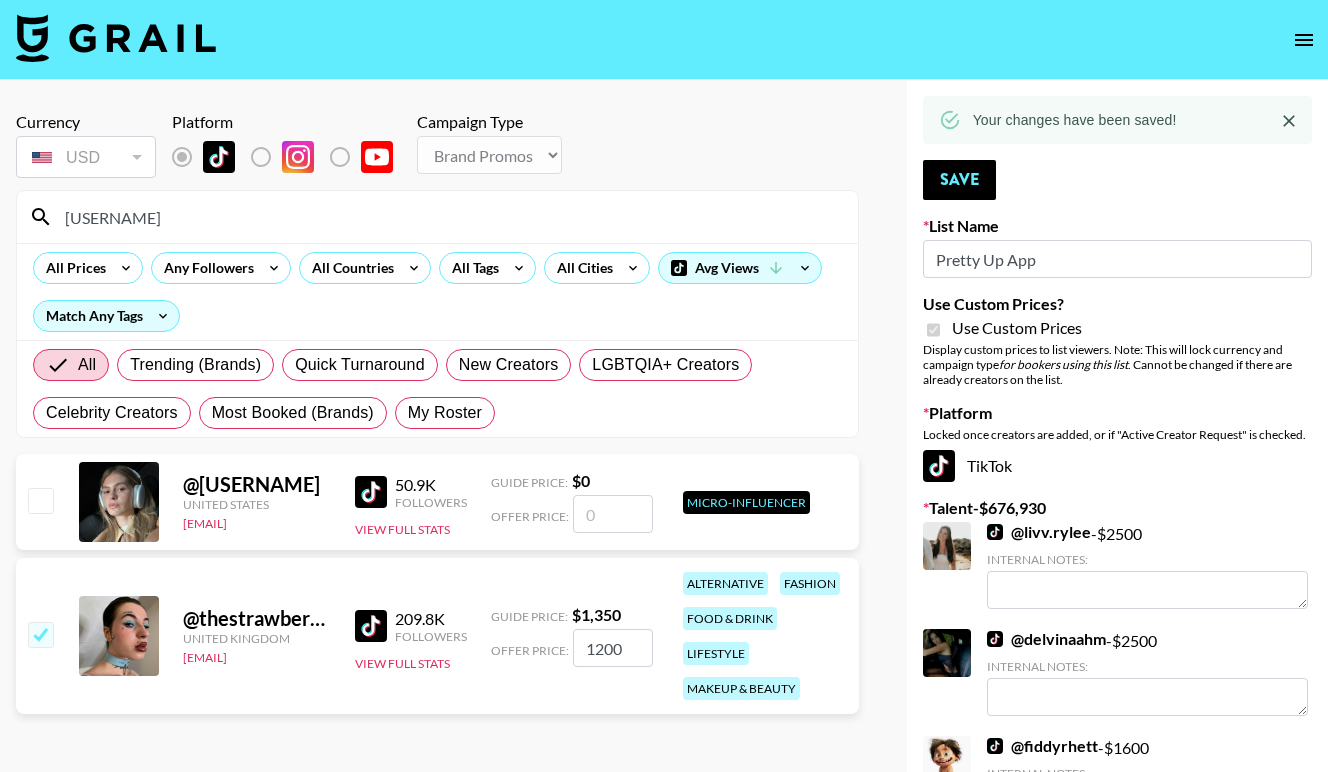 click on "[USERNAME]" at bounding box center (449, 217) 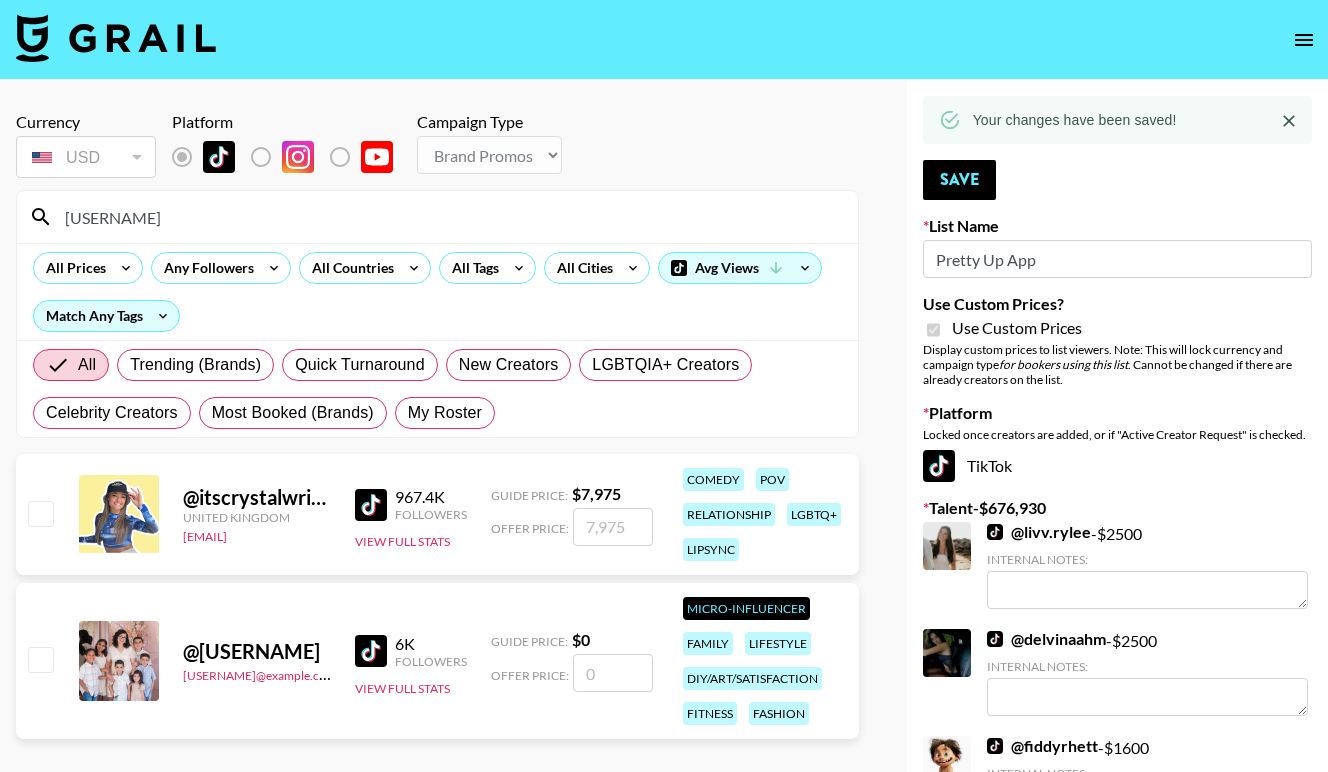 type on "[USERNAME]" 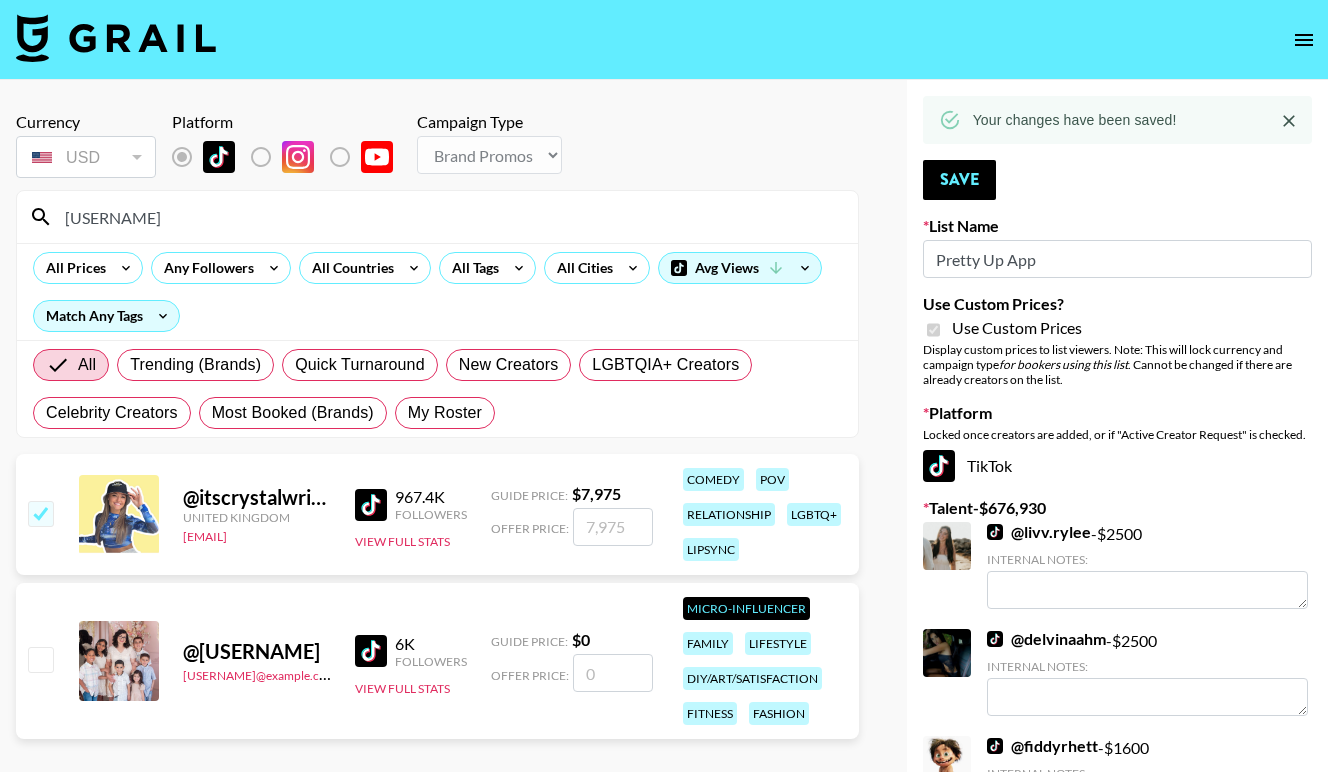 checkbox on "true" 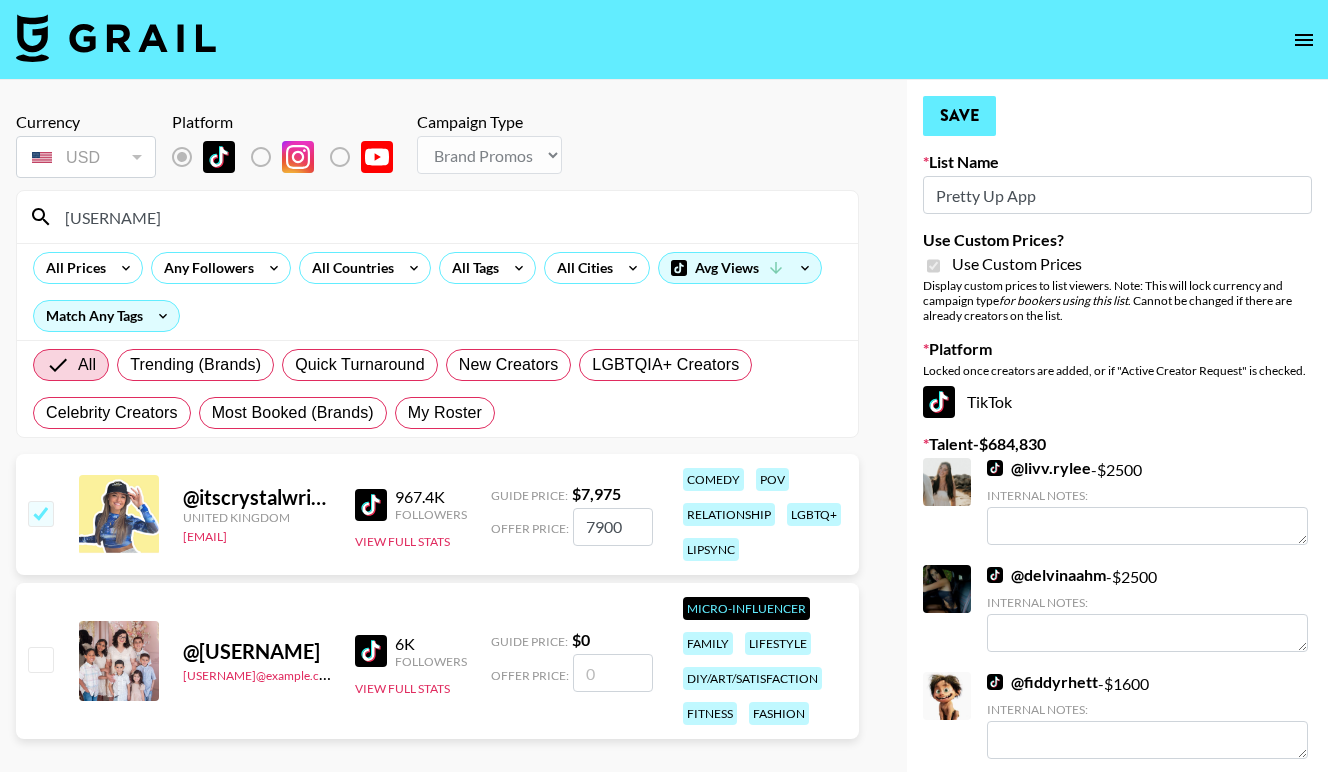 type on "7900" 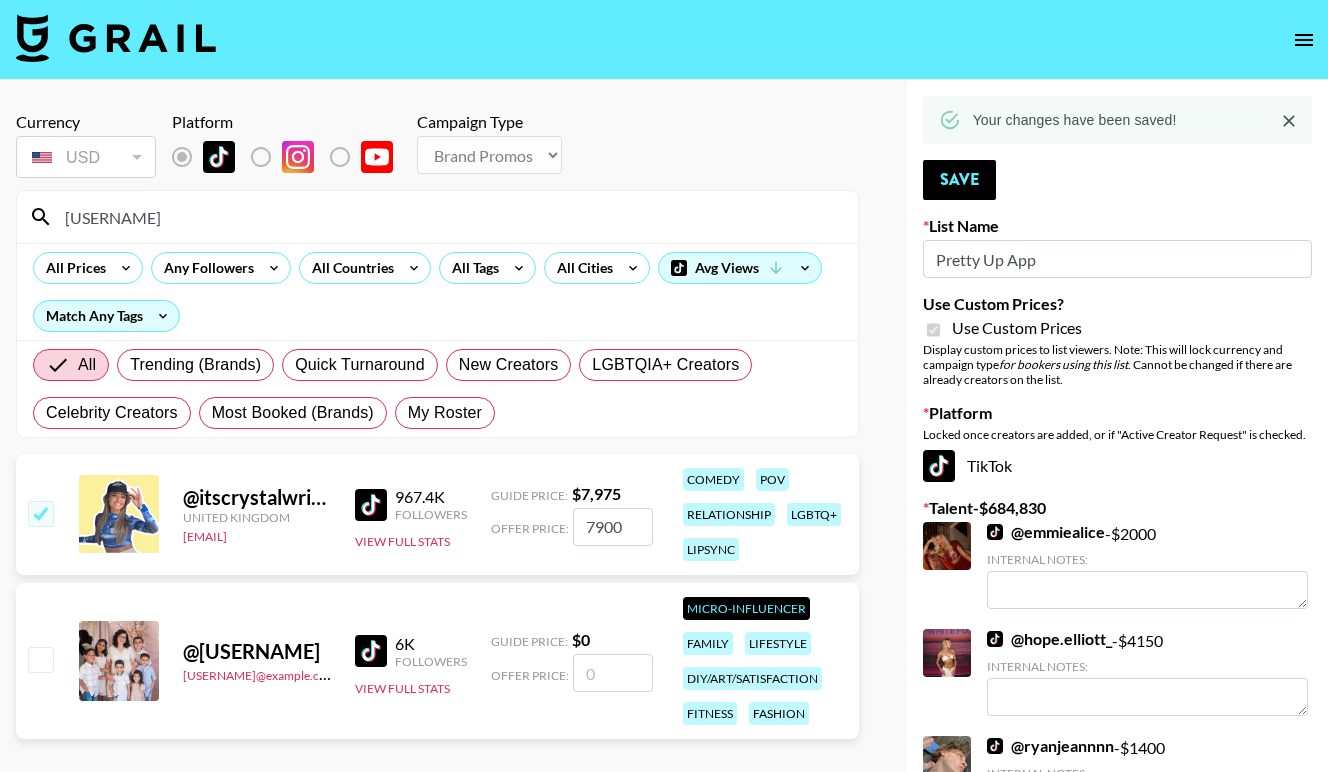 click on "[USERNAME]" at bounding box center [449, 217] 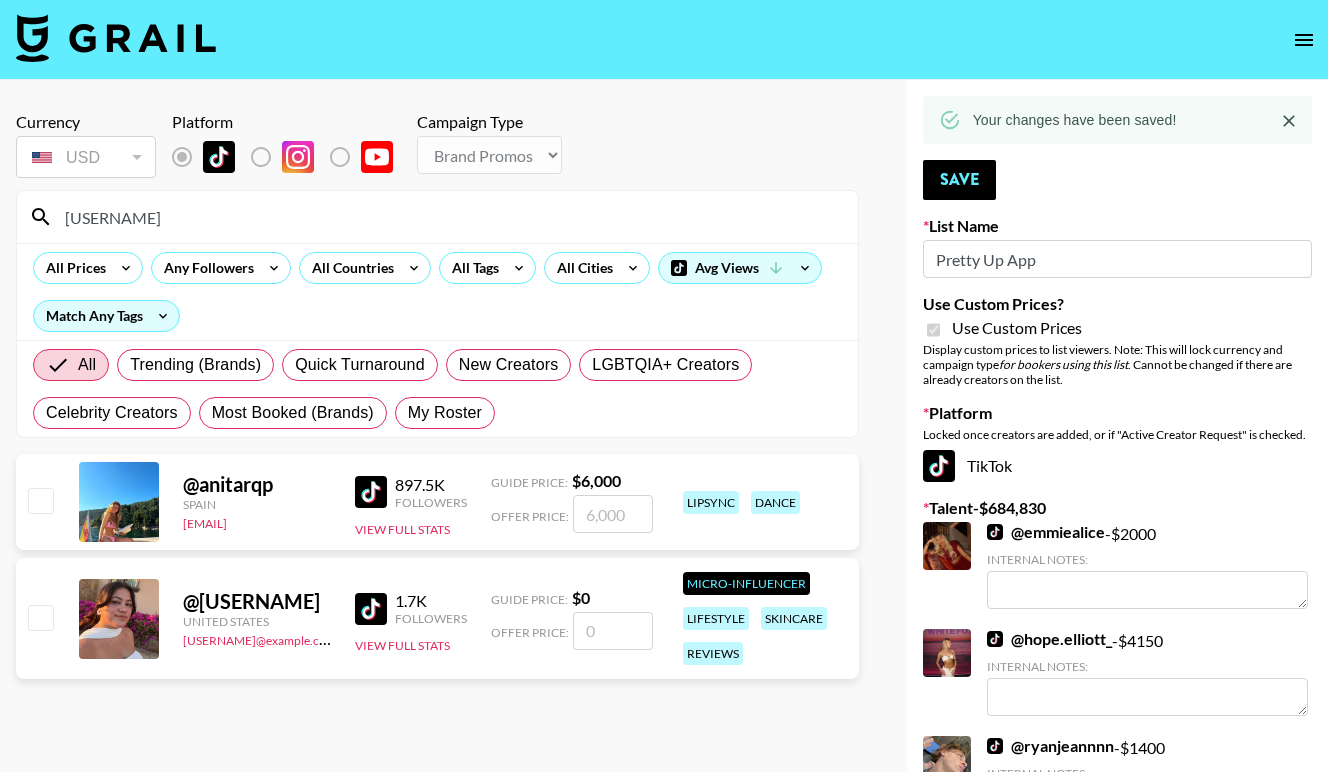 type on "[USERNAME]" 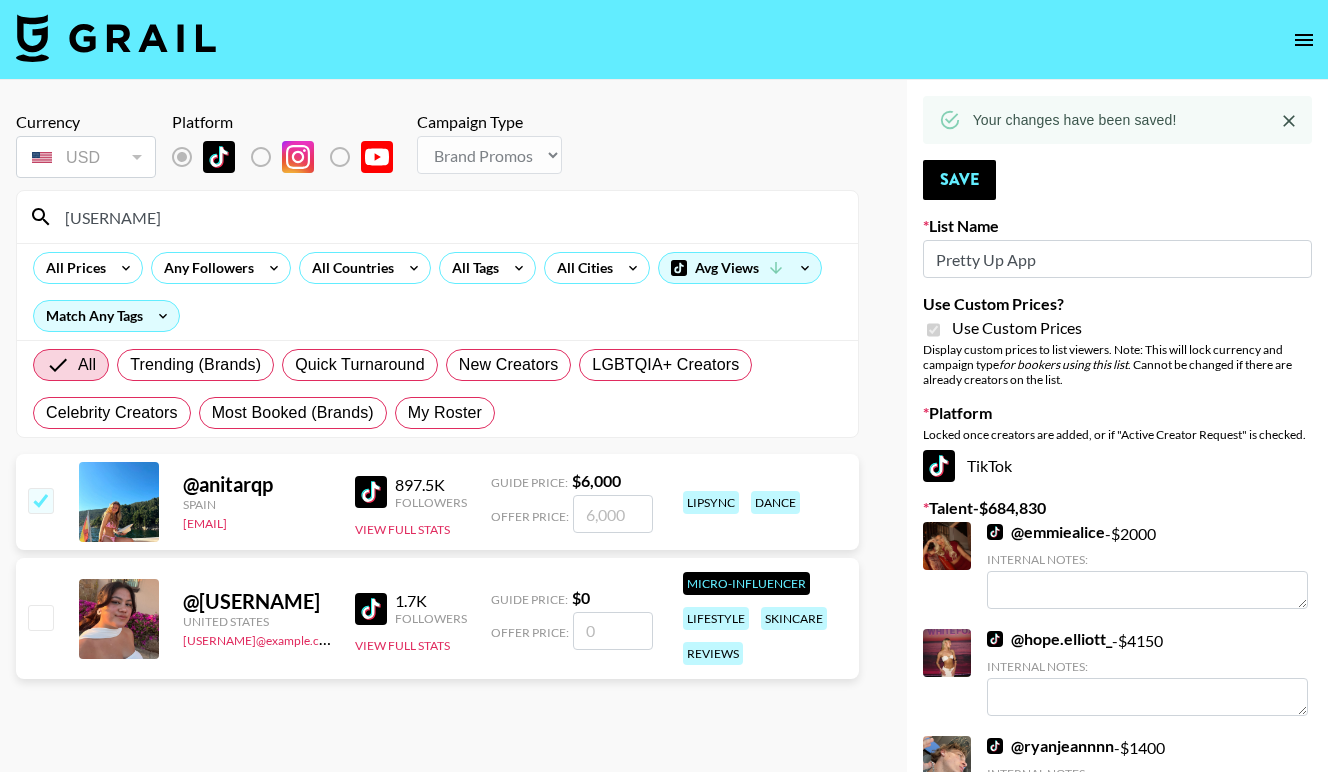 checkbox on "true" 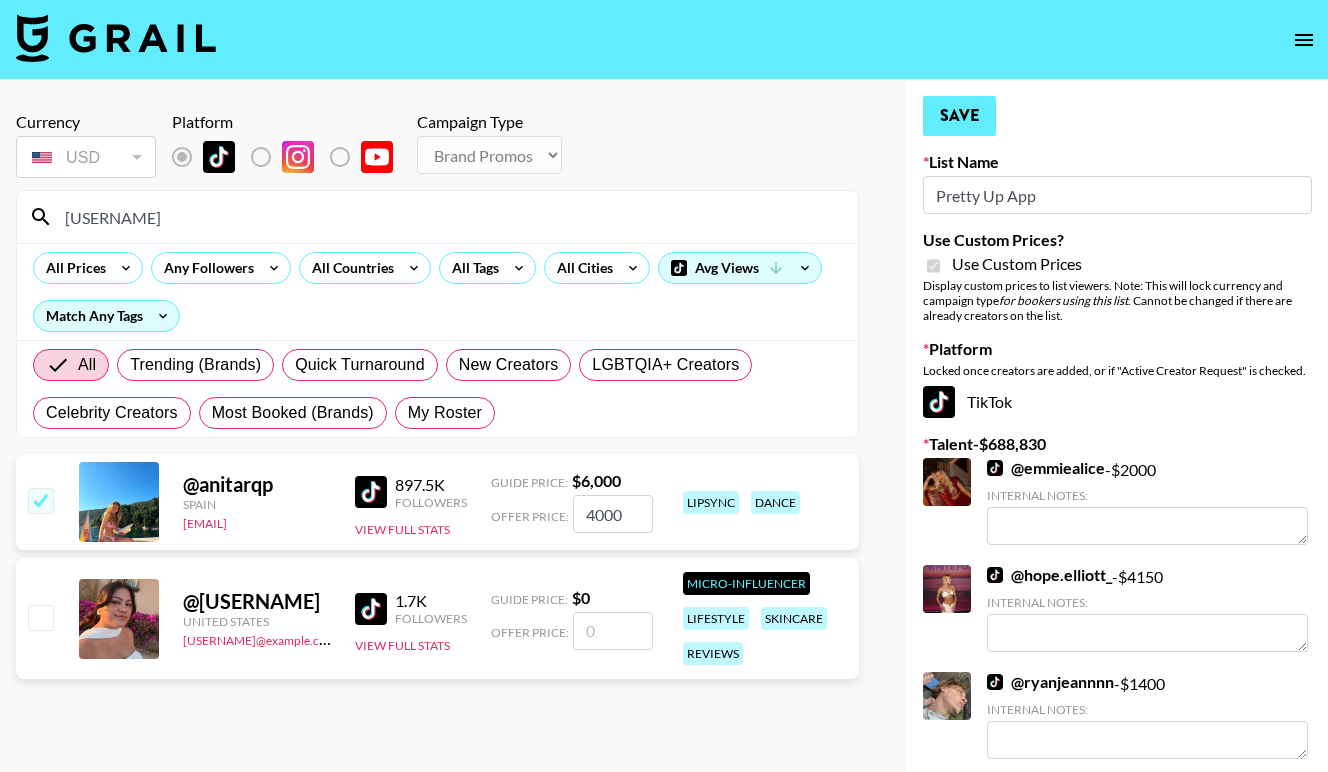 type on "4000" 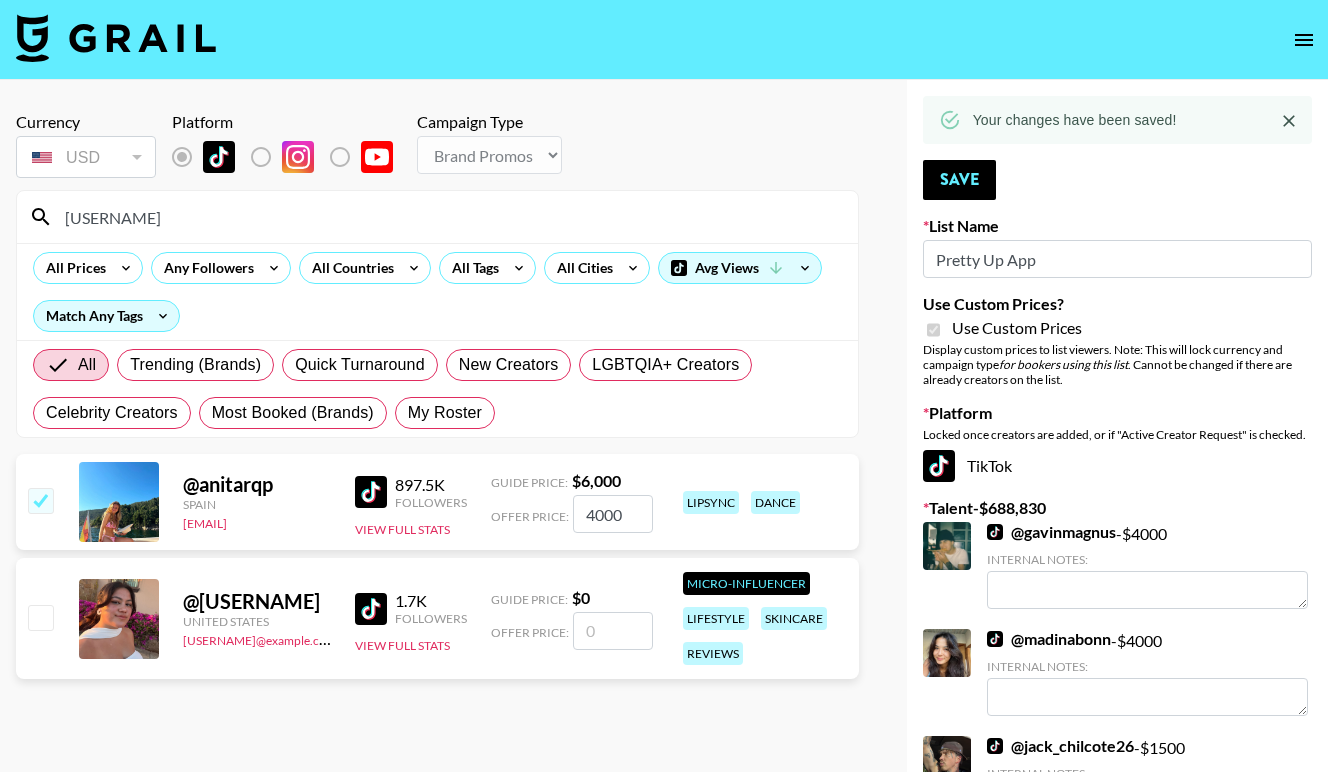click on "[USERNAME]" at bounding box center [449, 217] 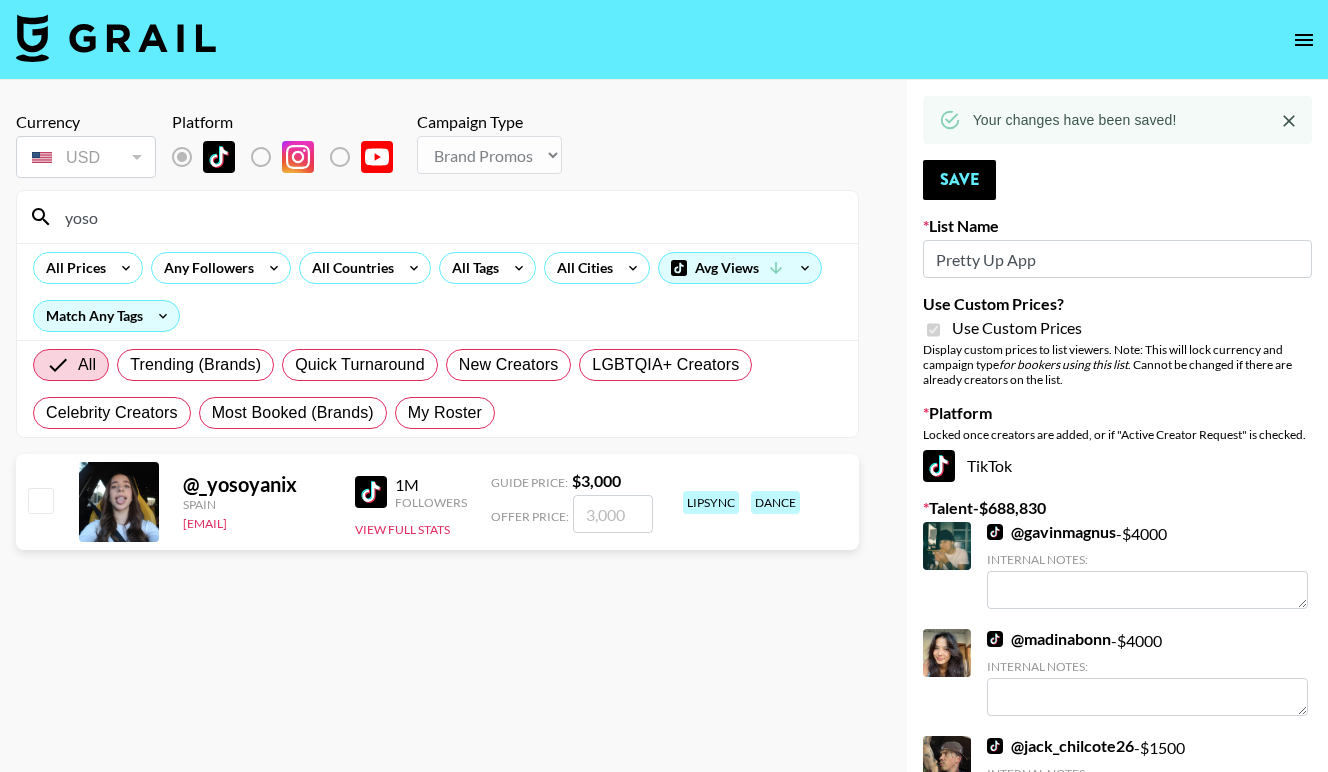 type on "yoso" 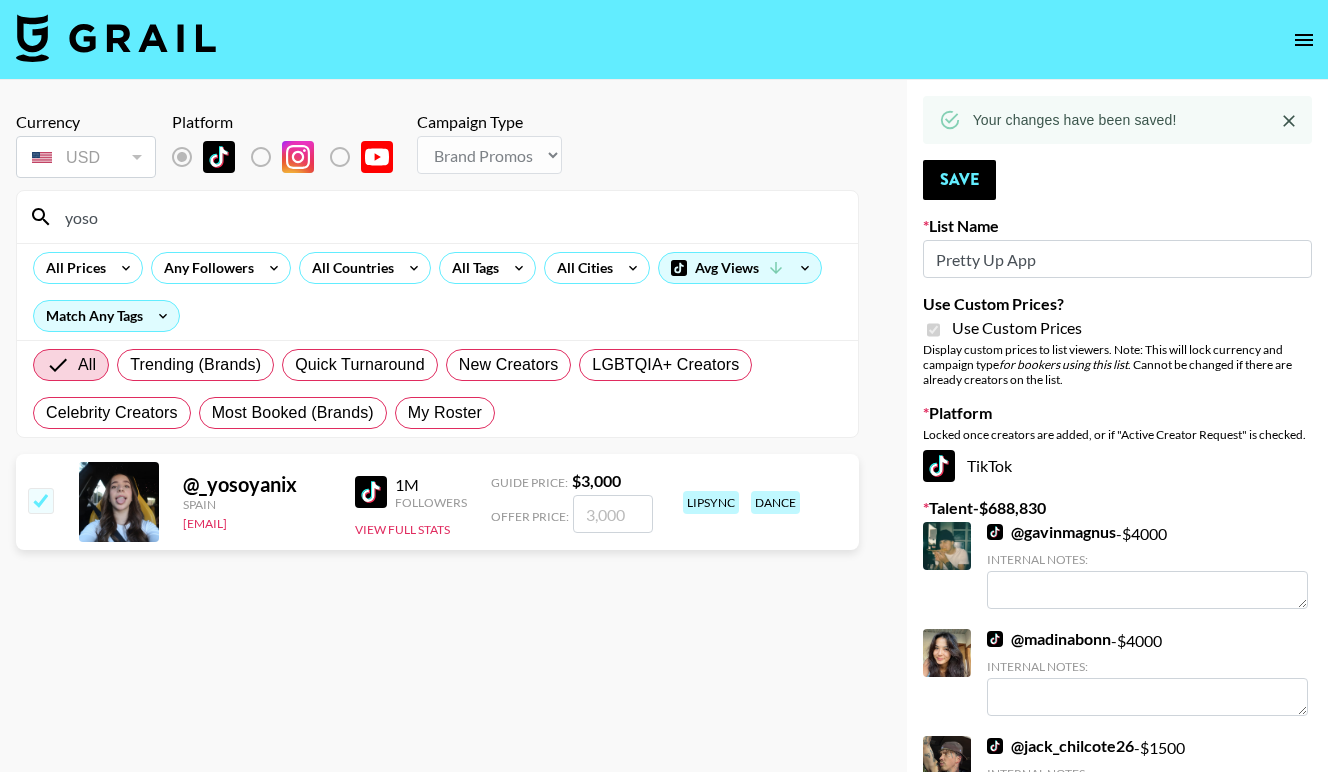 checkbox on "true" 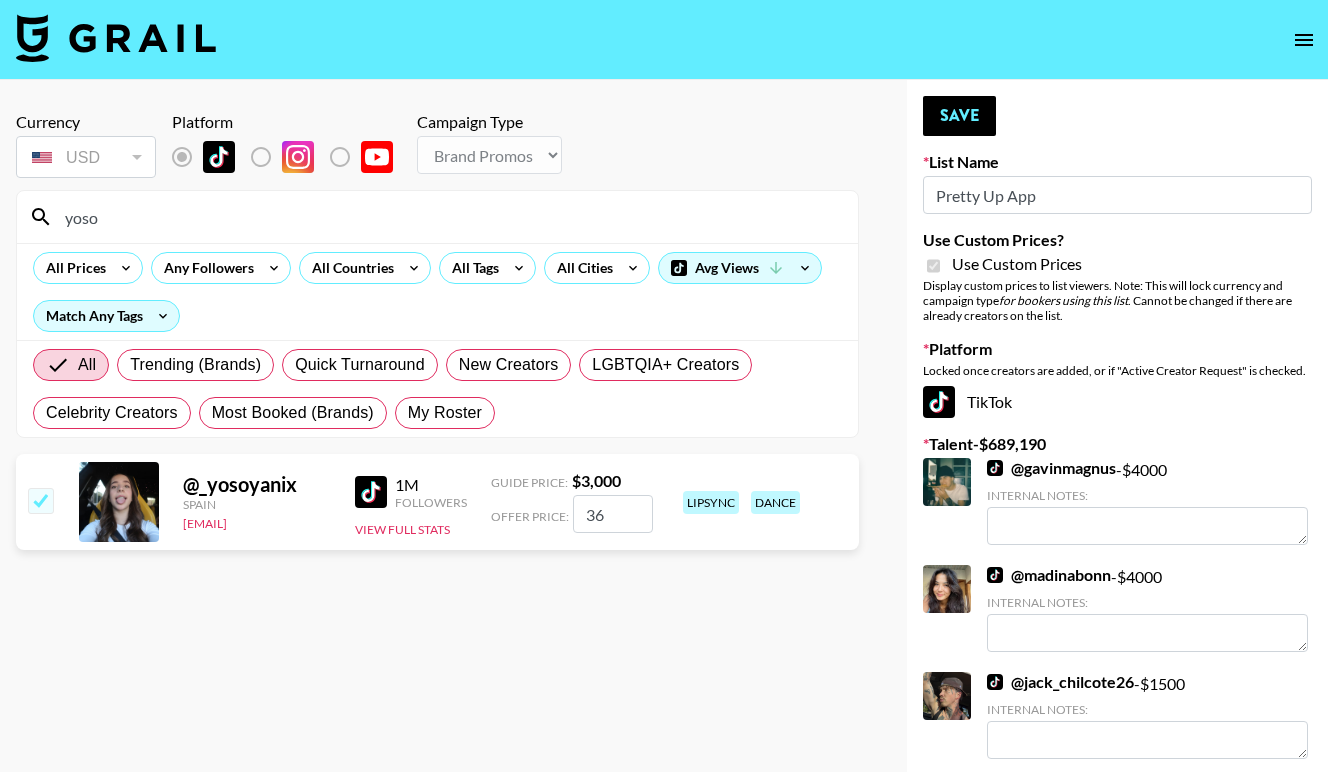 type on "3" 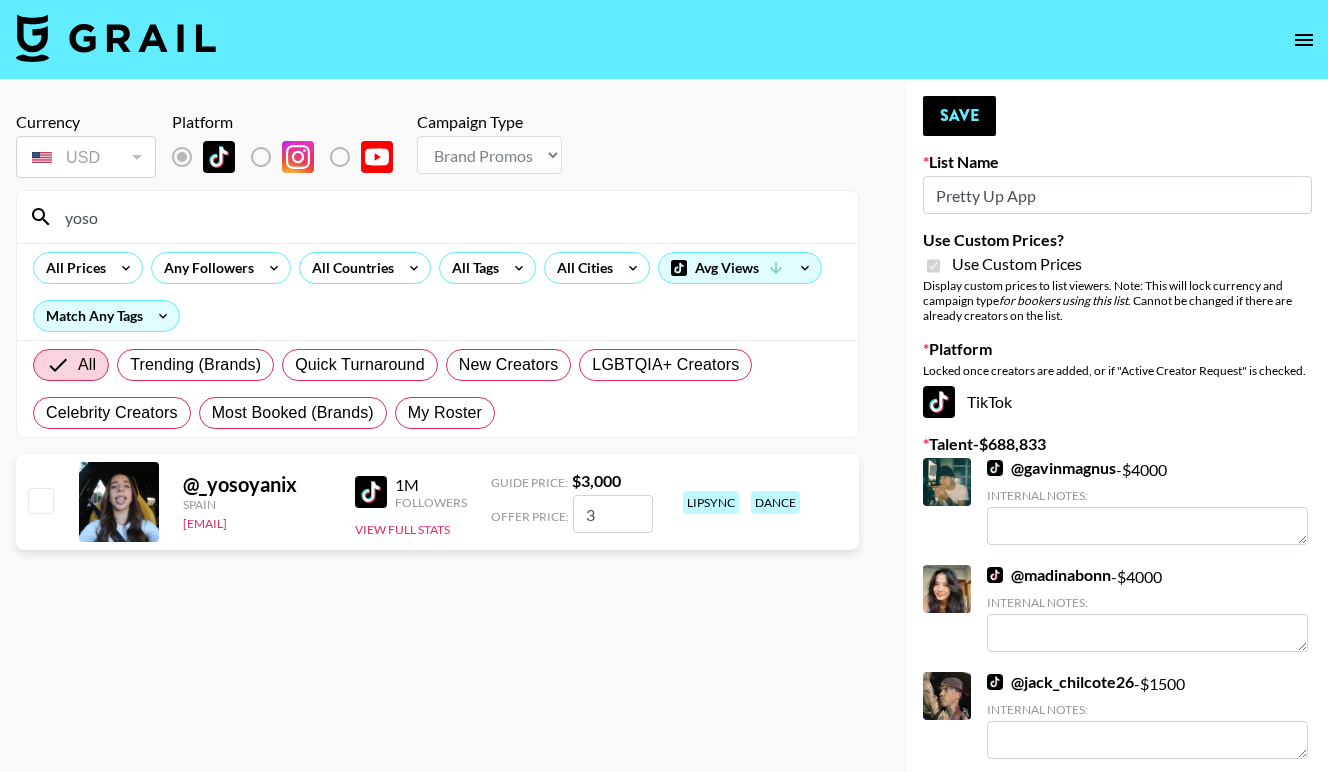 checkbox on "false" 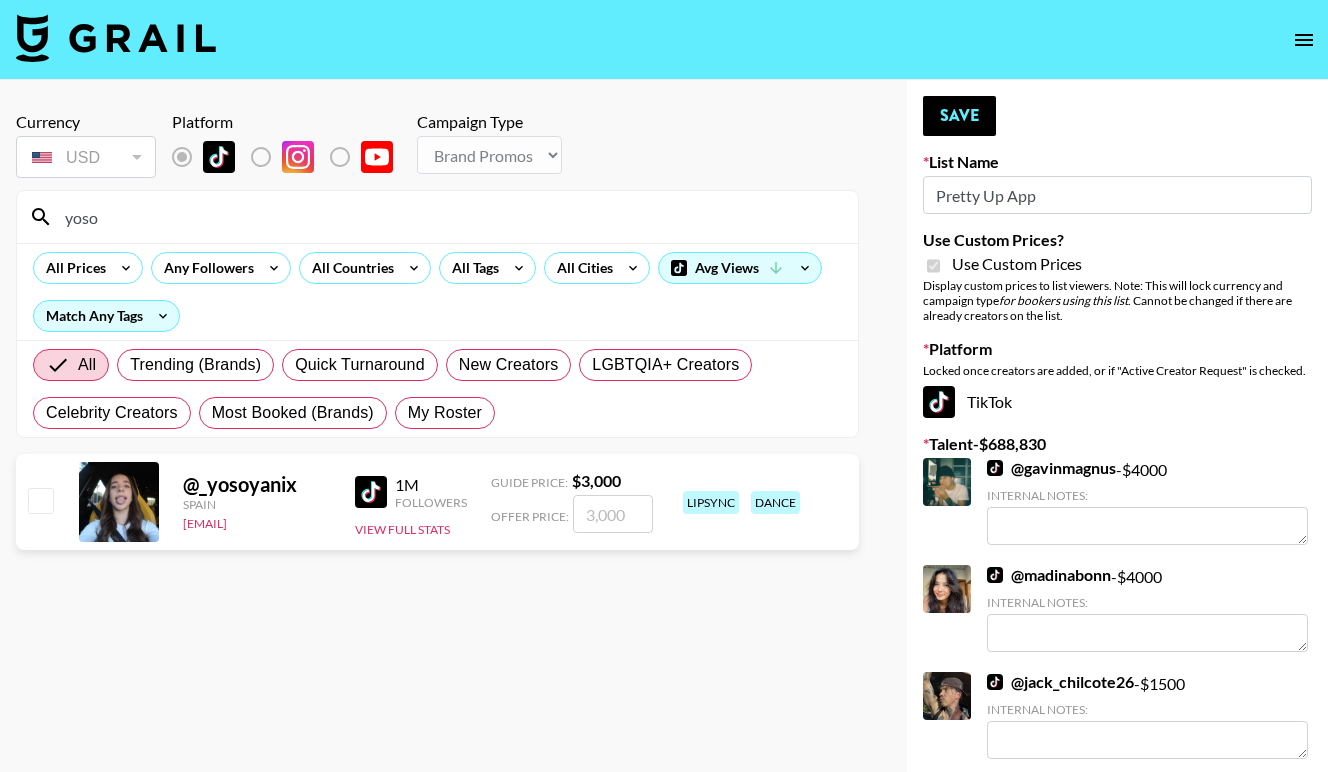 checkbox on "true" 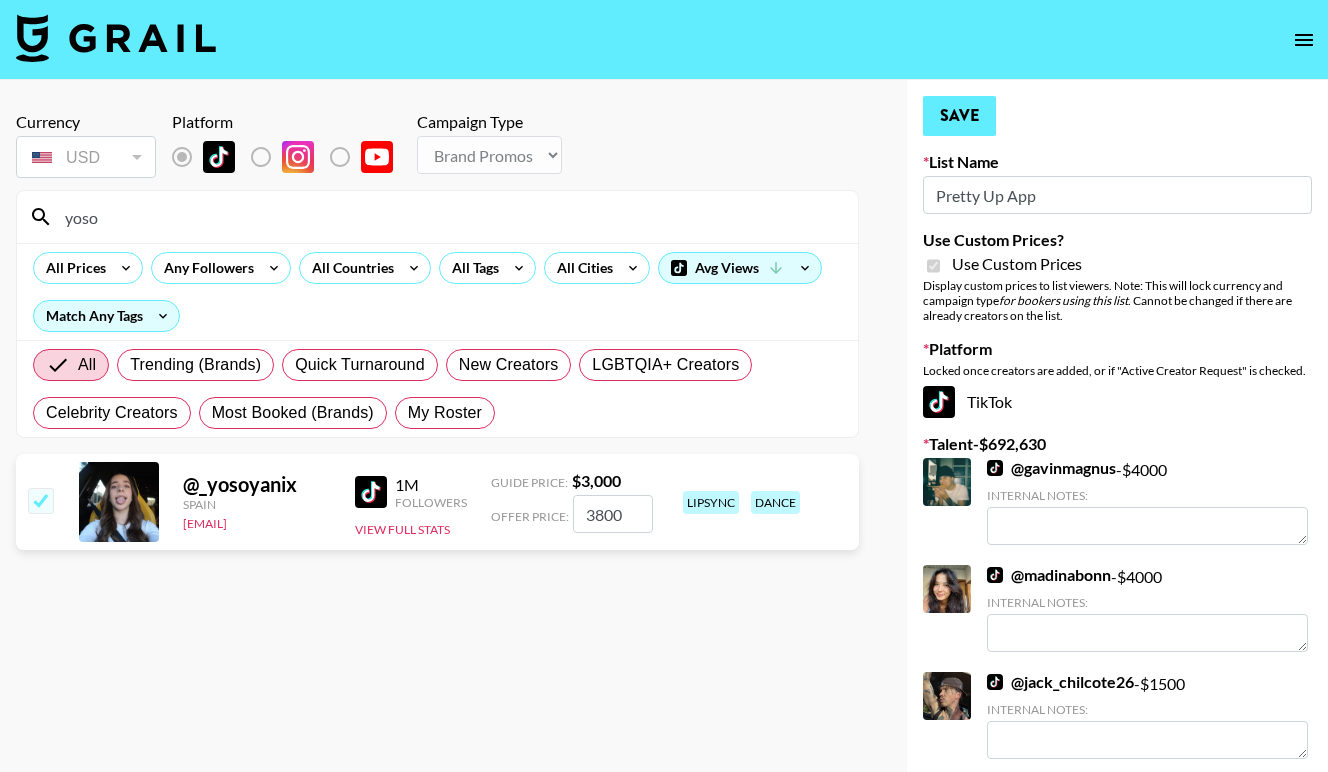 type on "3800" 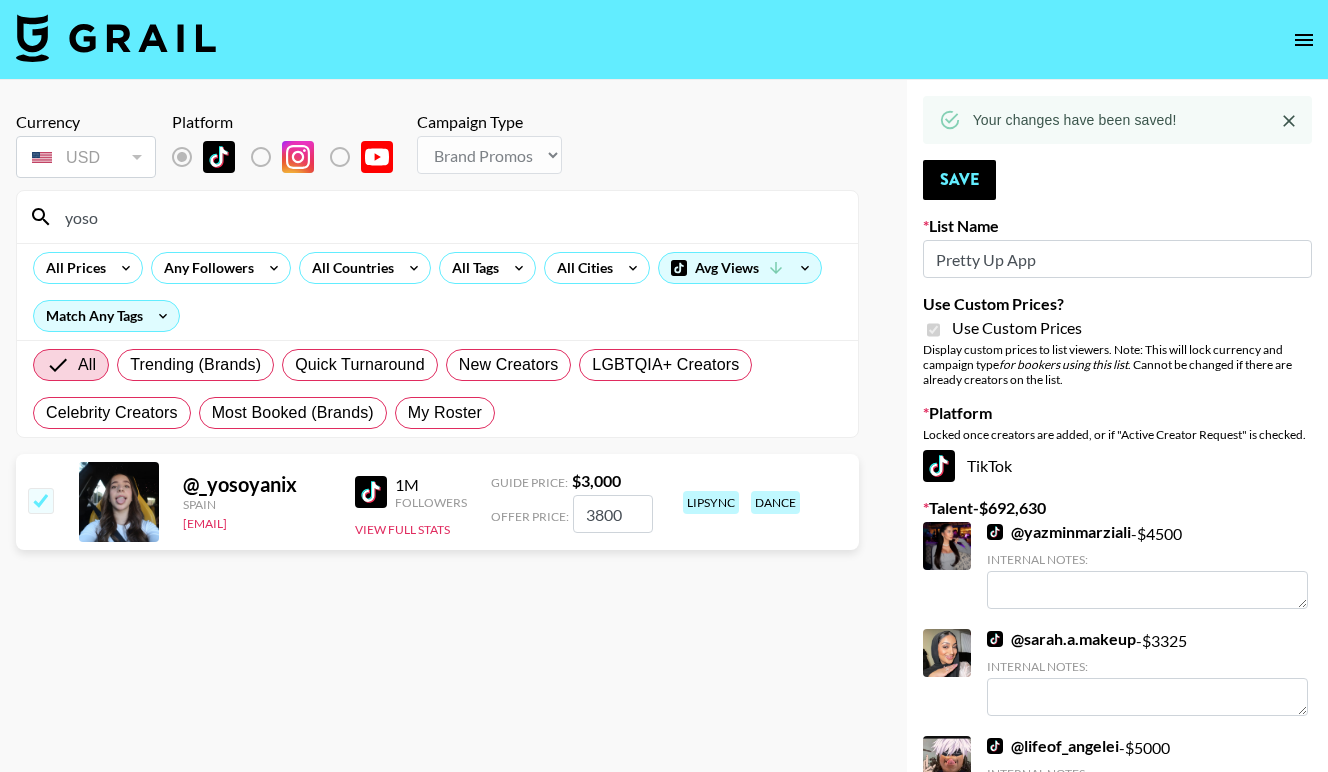 click on "yoso" at bounding box center (449, 217) 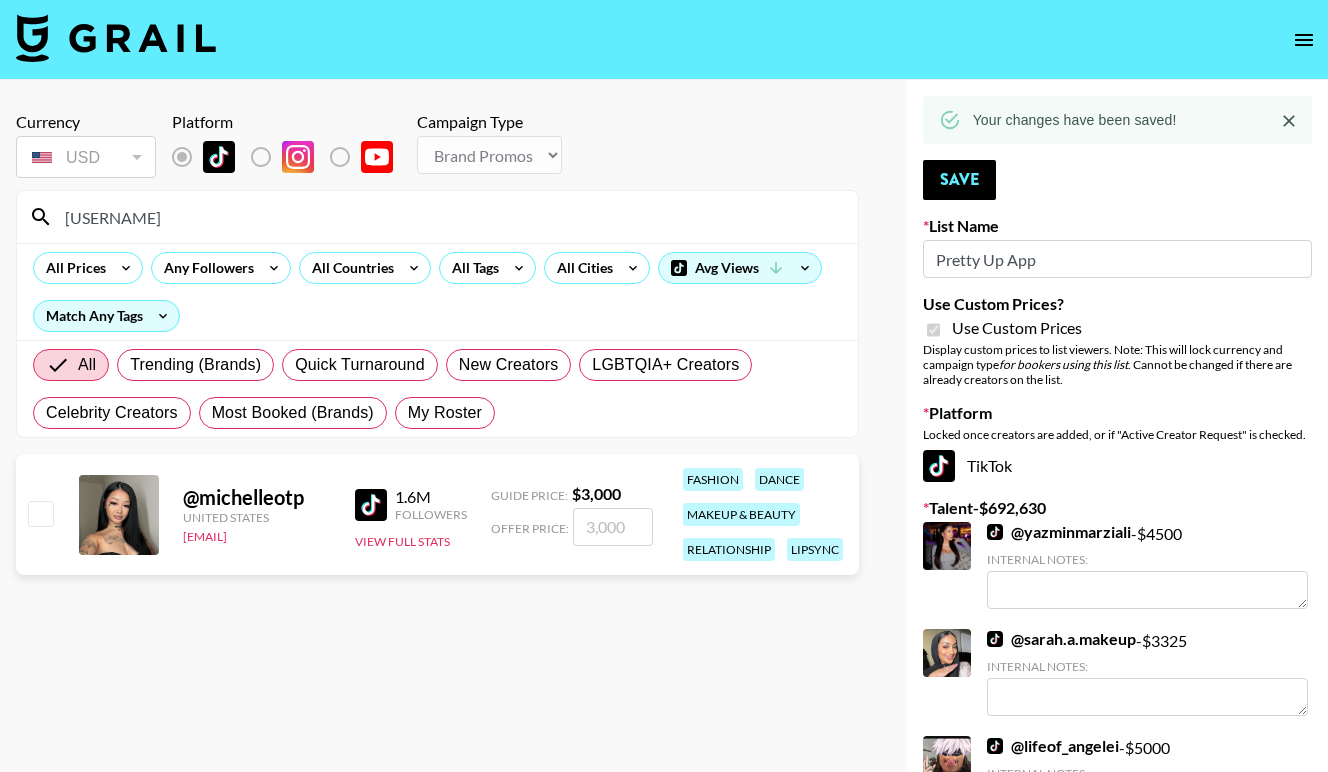 type on "[USERNAME]" 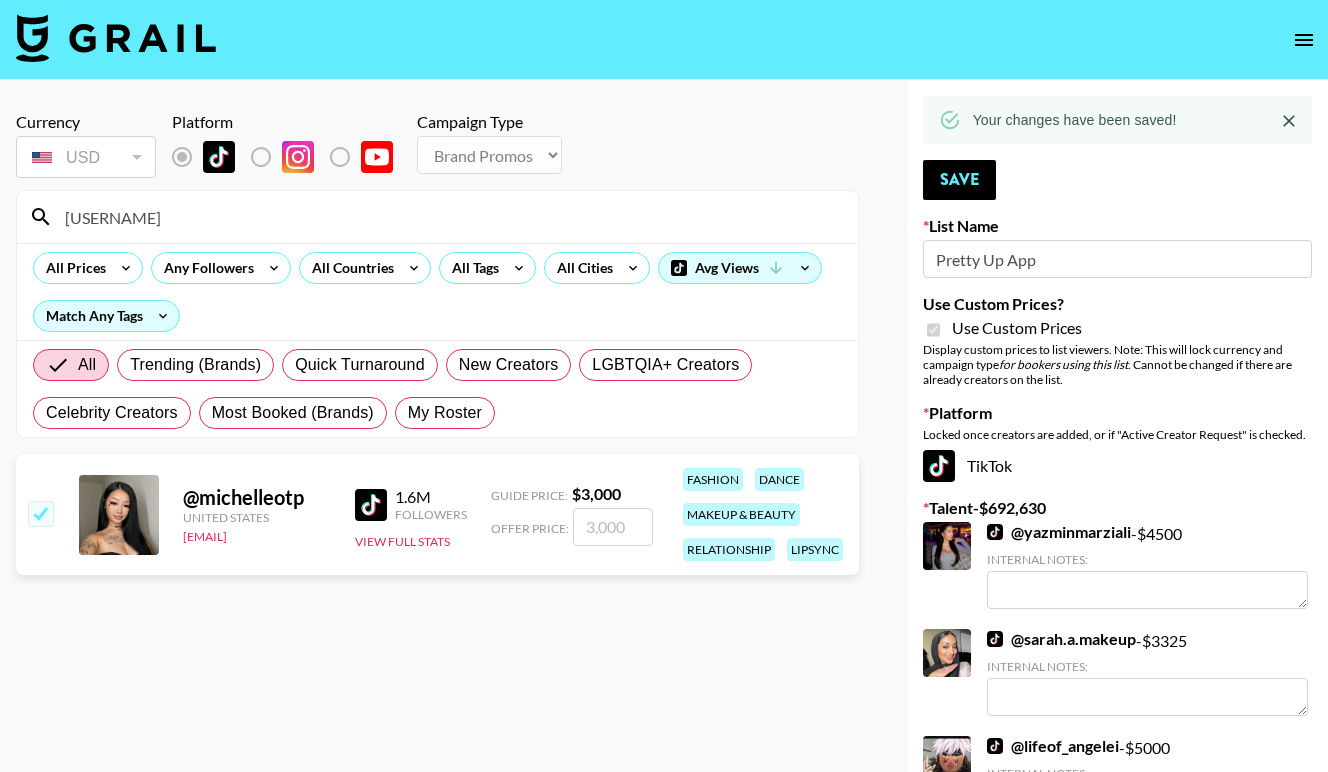 checkbox on "true" 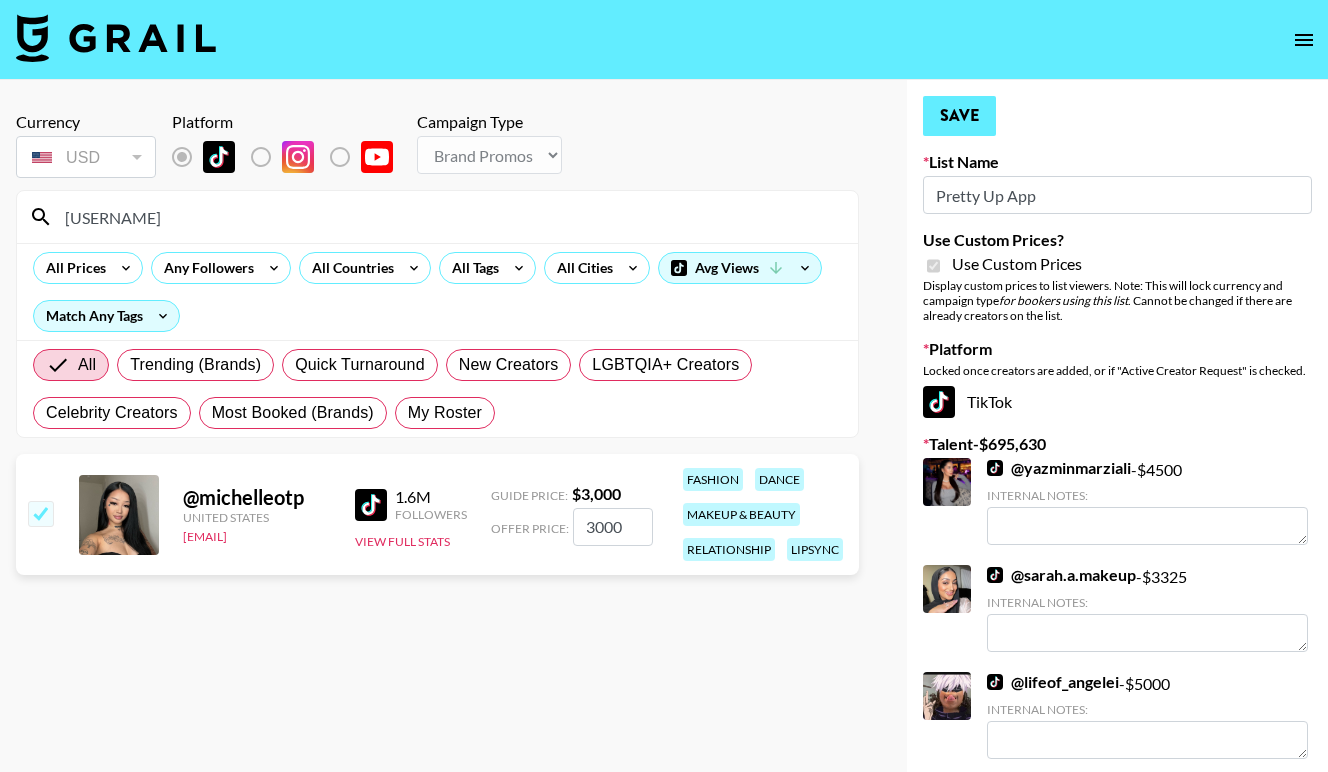 click on "Save" at bounding box center (959, 116) 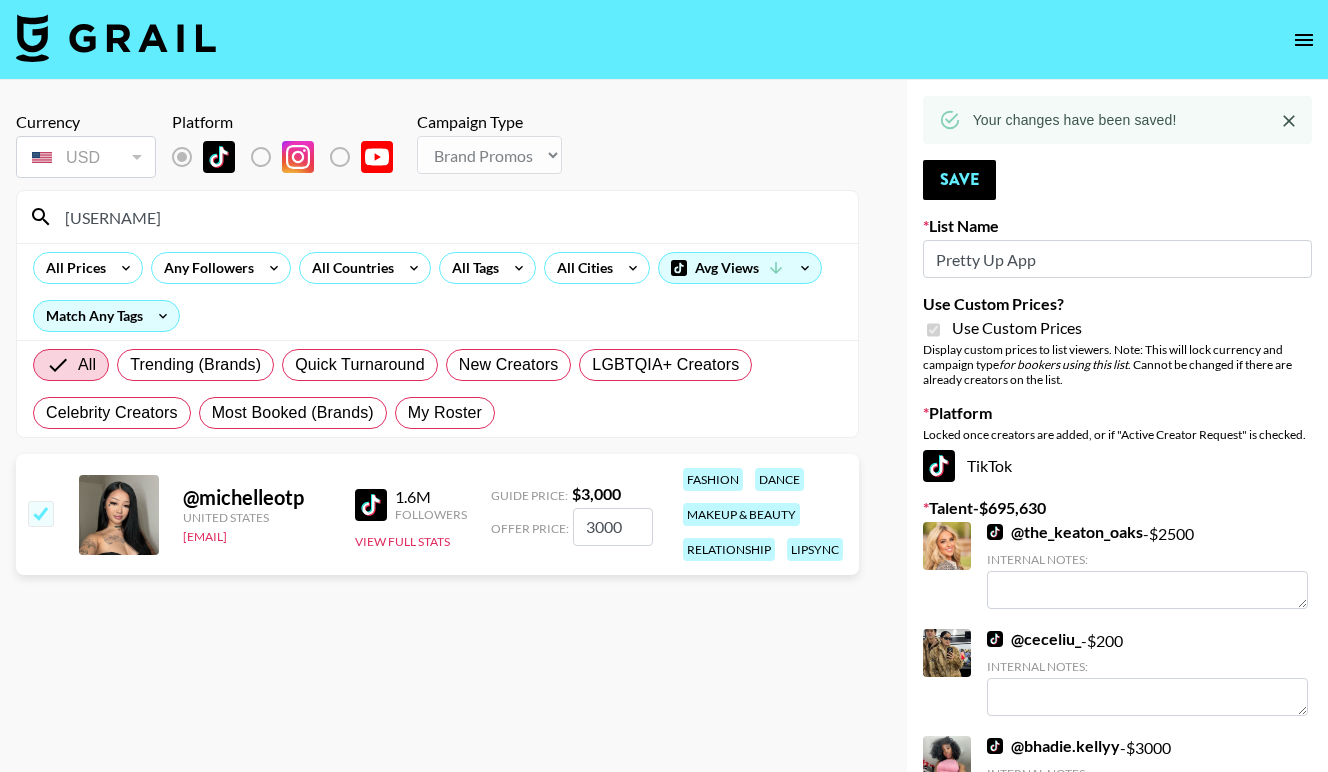 click on "[USERNAME]" at bounding box center [449, 217] 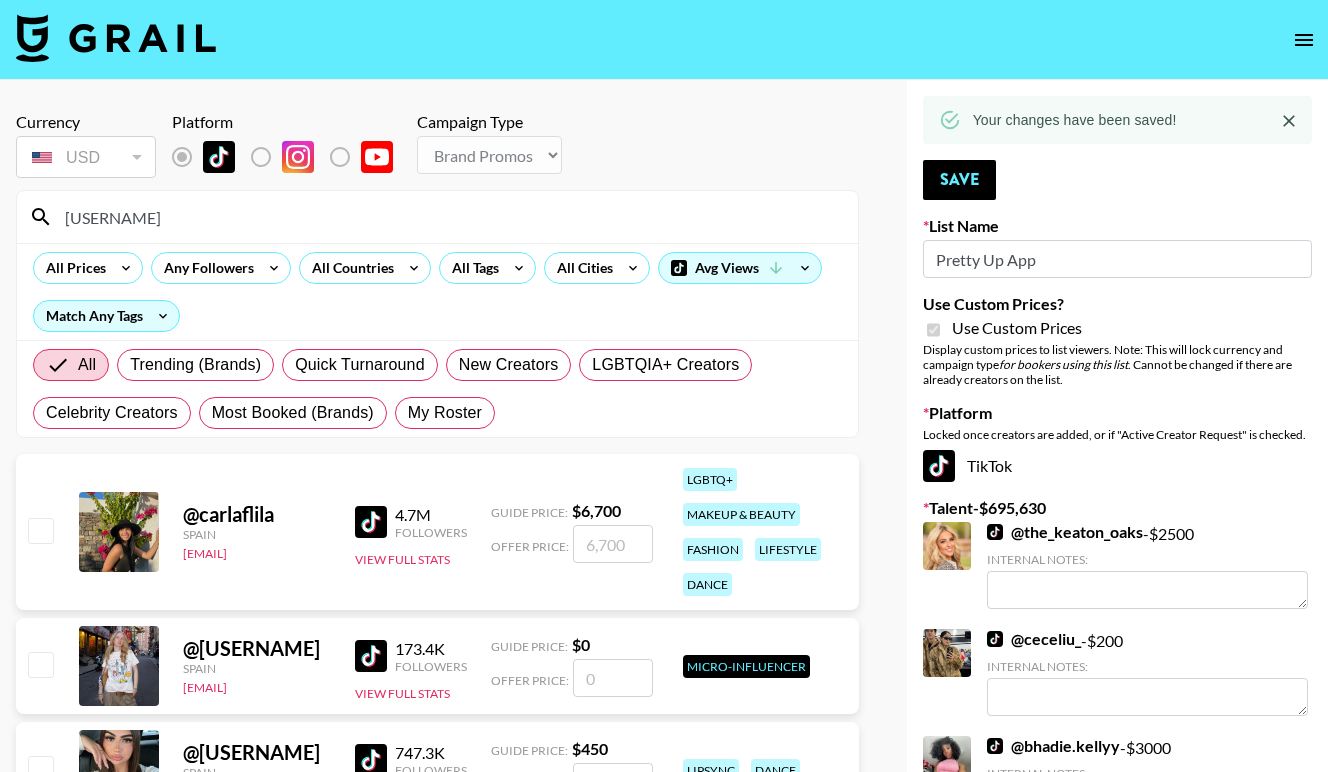 type on "[USERNAME]" 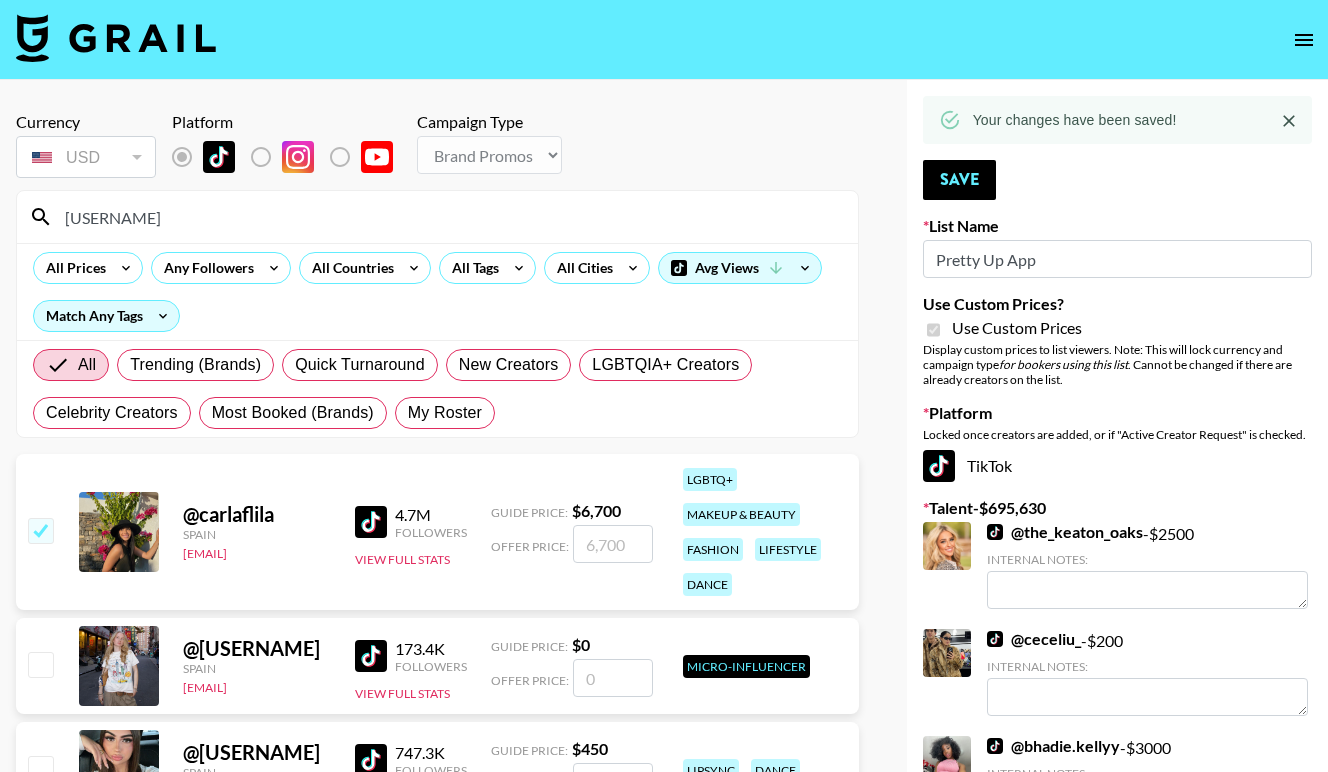 checkbox on "true" 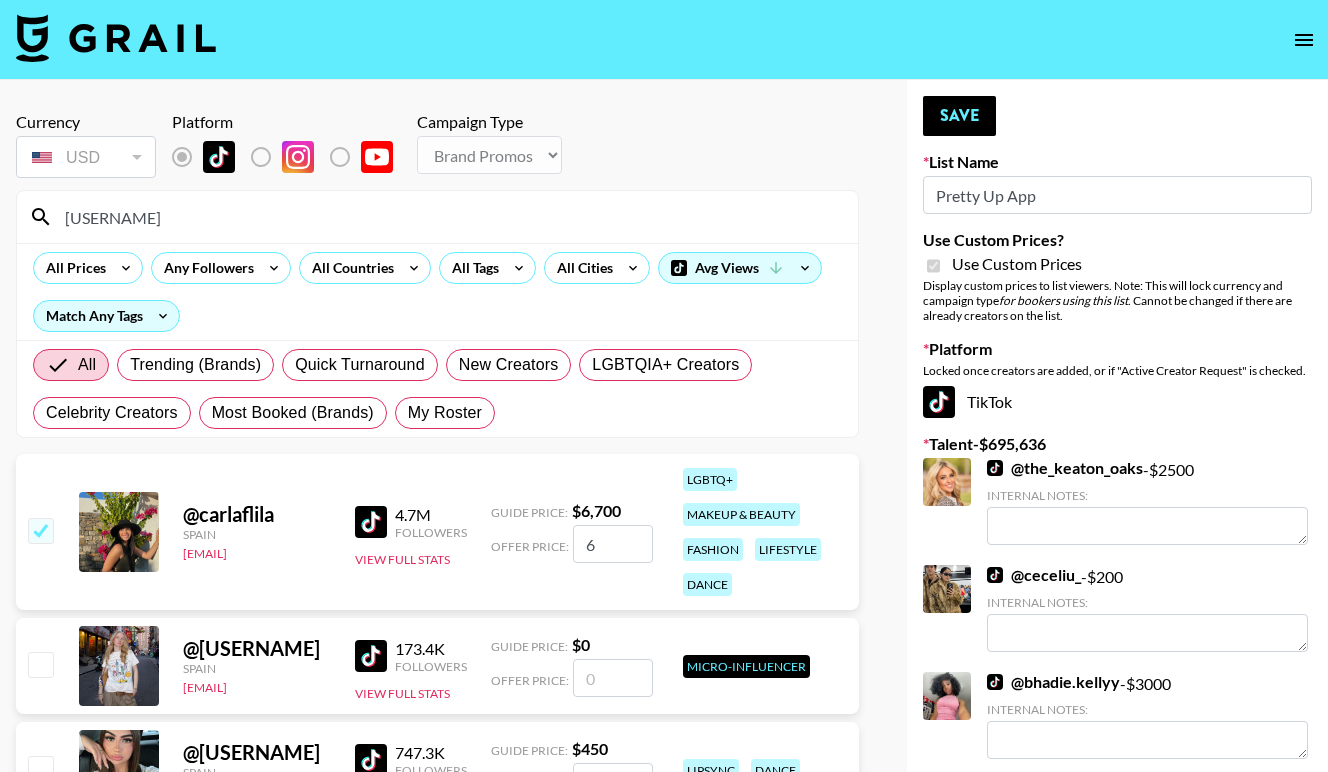 checkbox on "false" 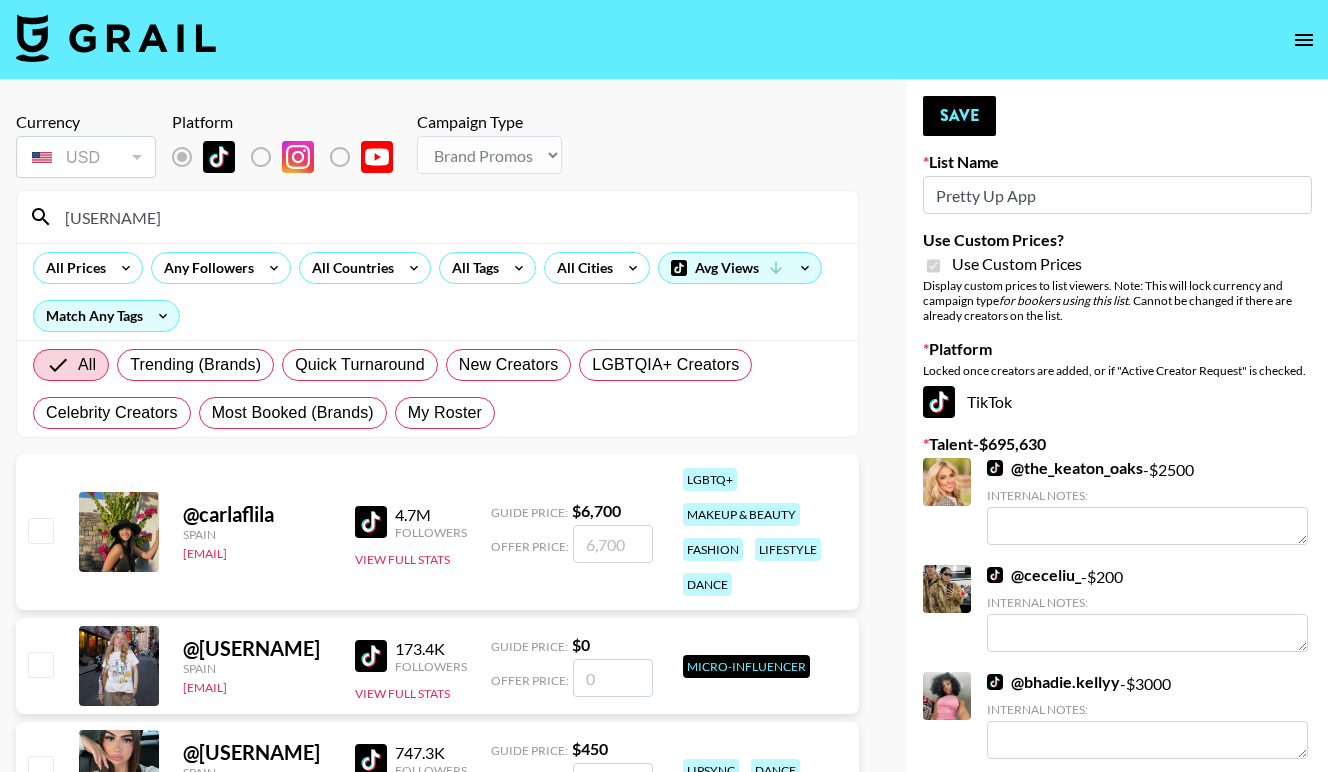 checkbox on "true" 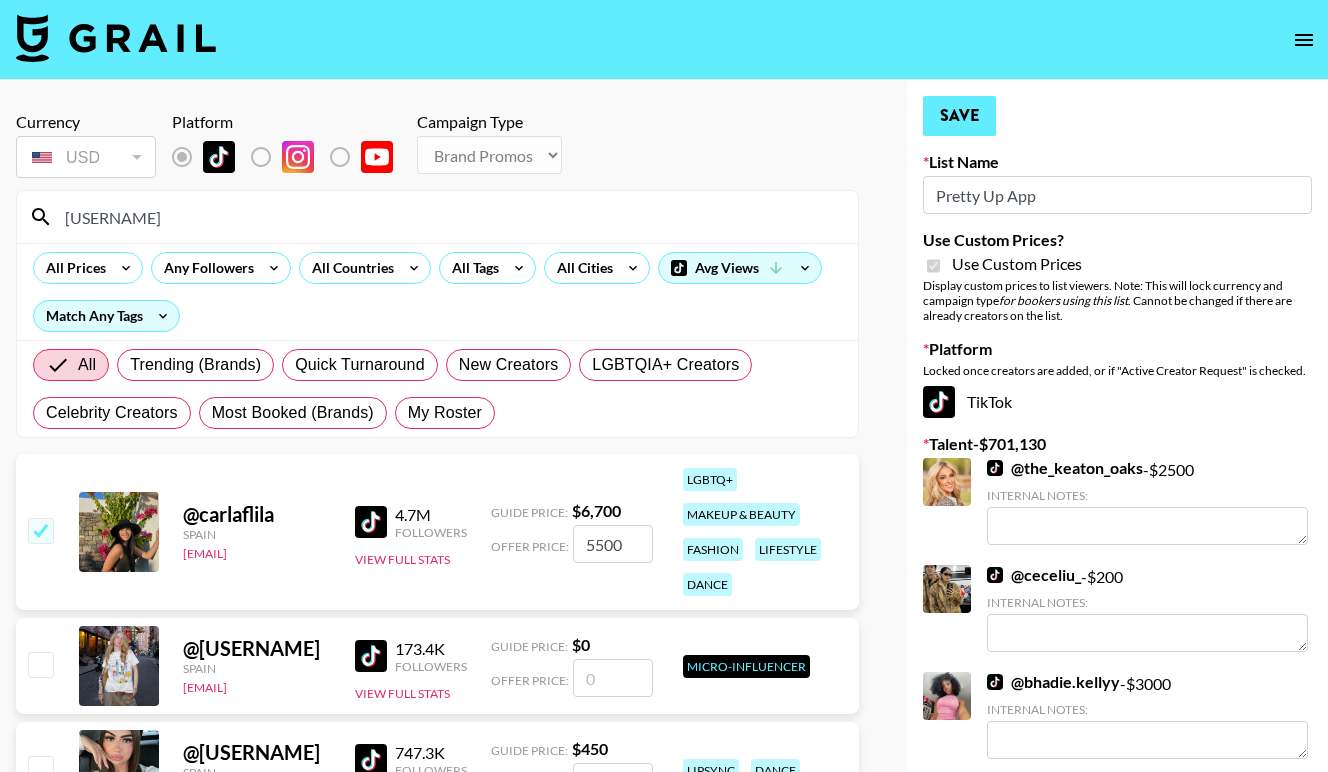 type on "5500" 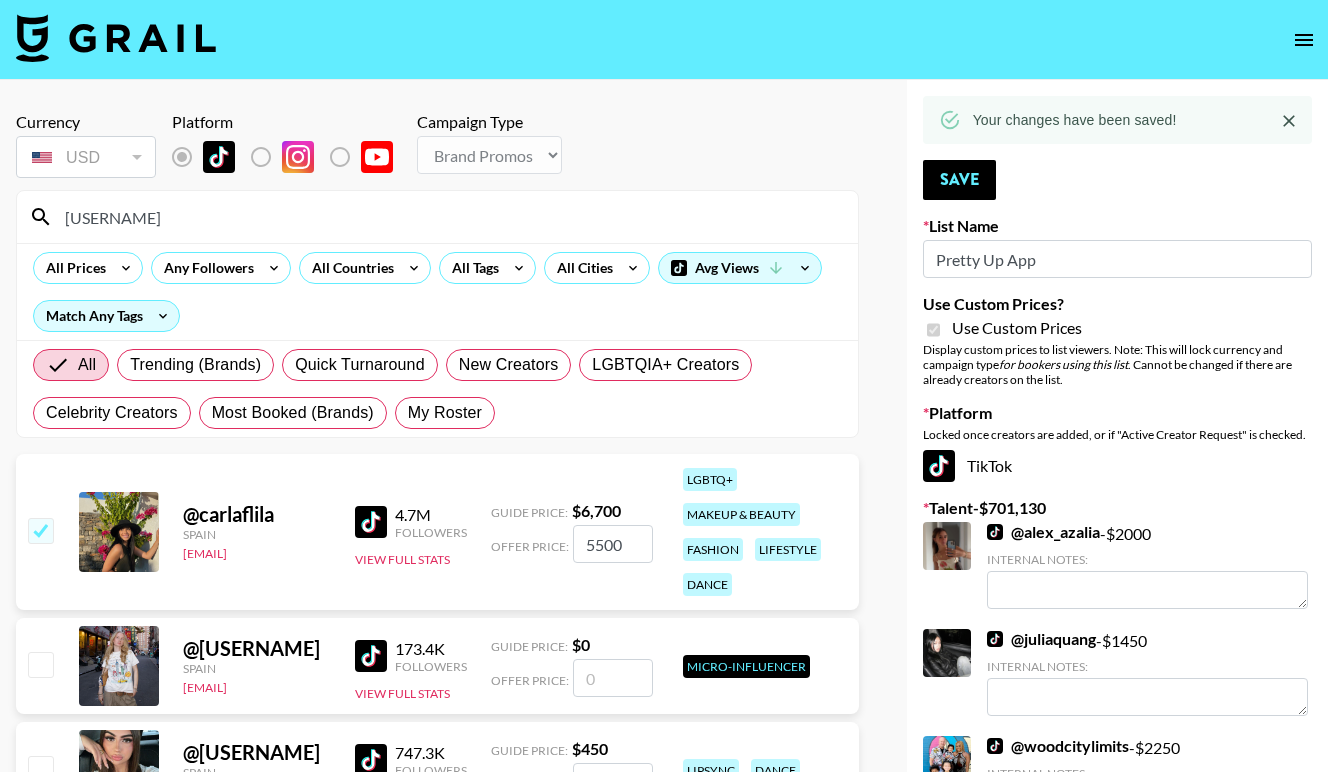 click on "[USERNAME]" at bounding box center [449, 217] 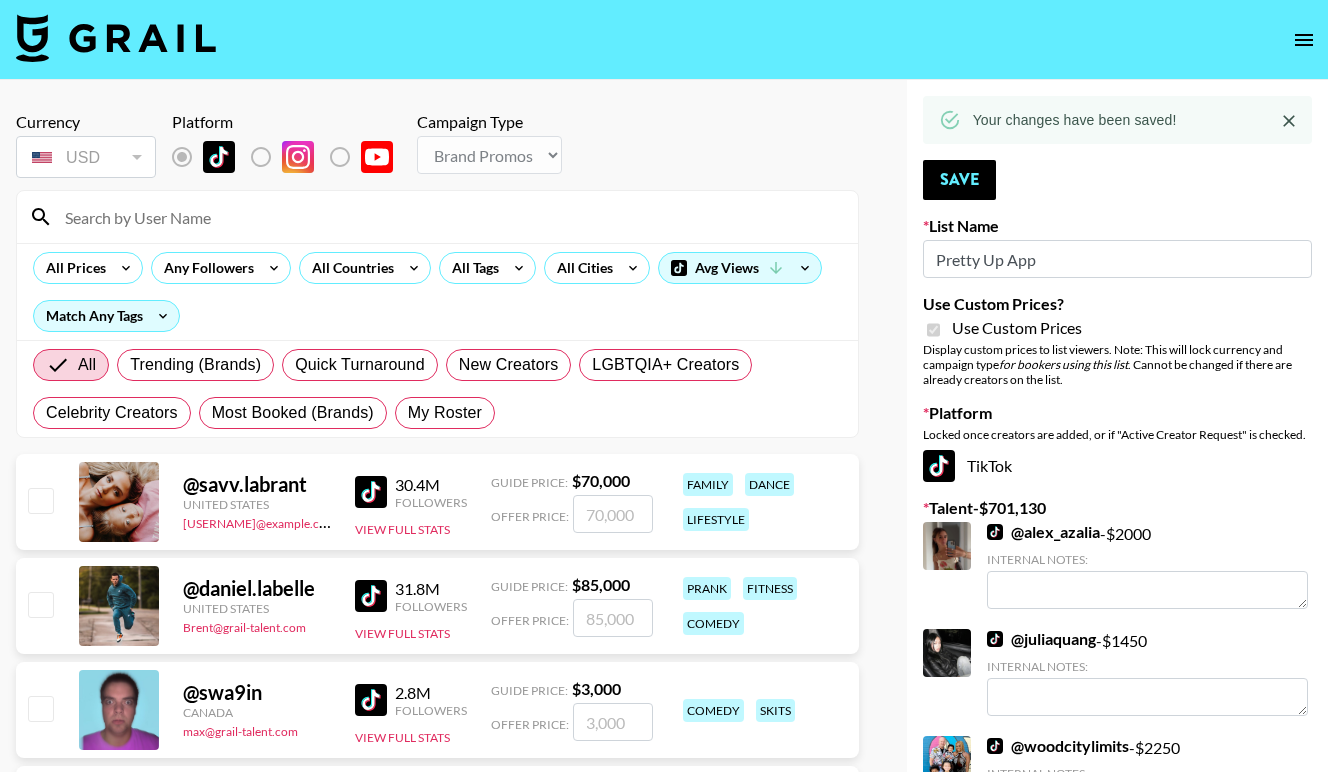 click at bounding box center [449, 217] 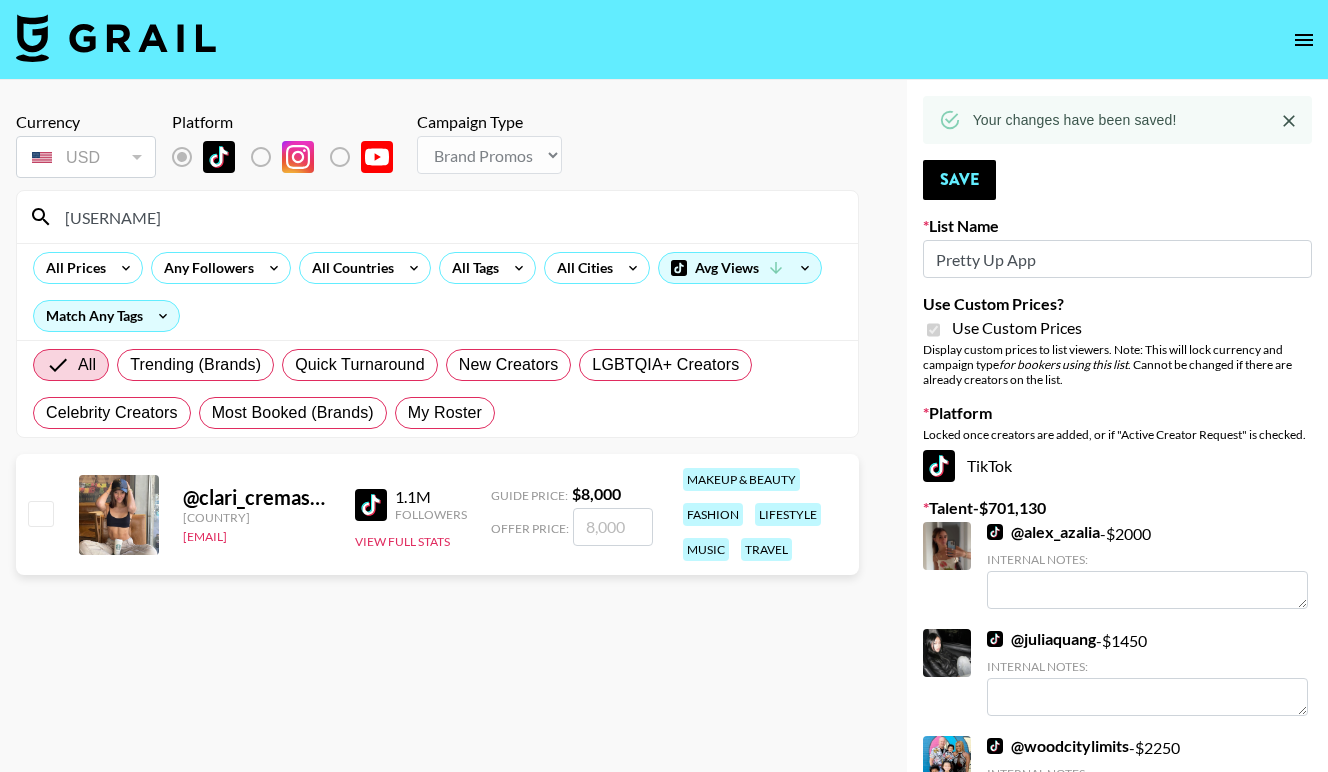 type on "[USERNAME]" 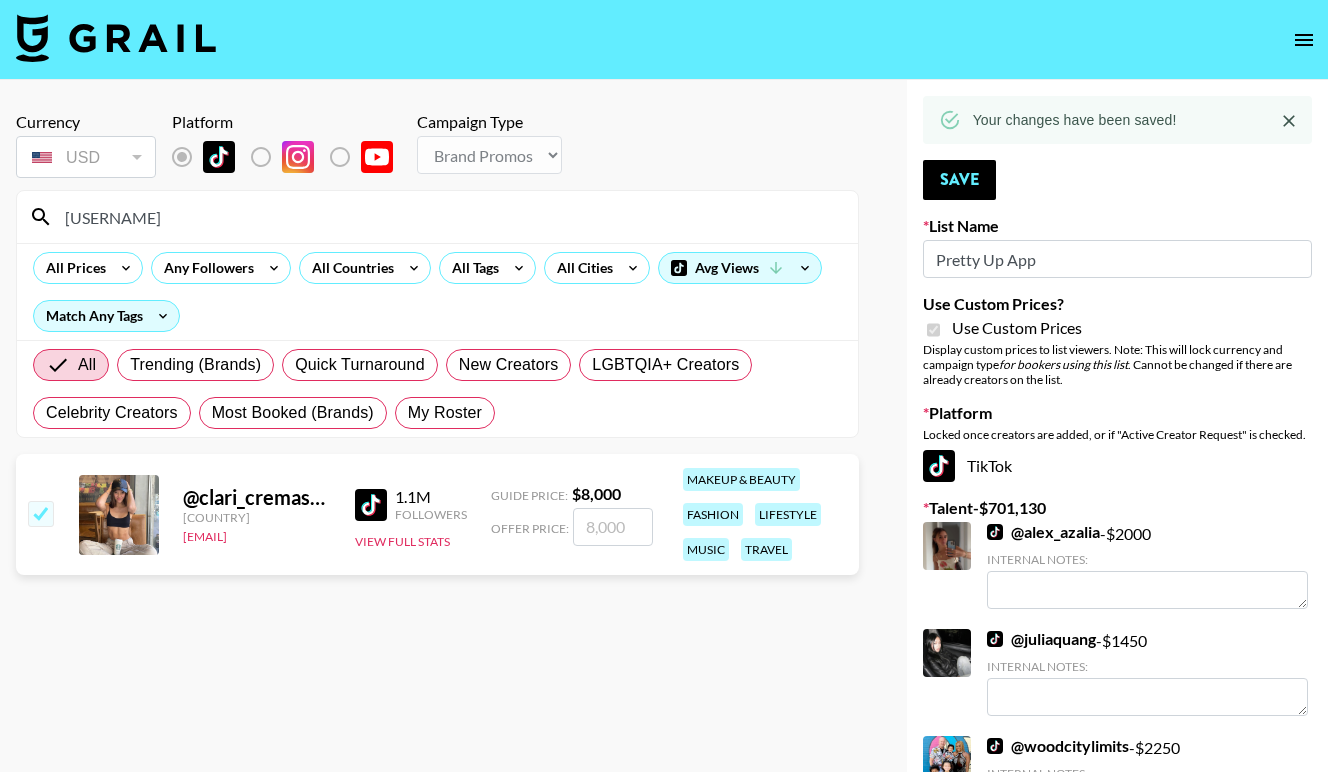 checkbox on "true" 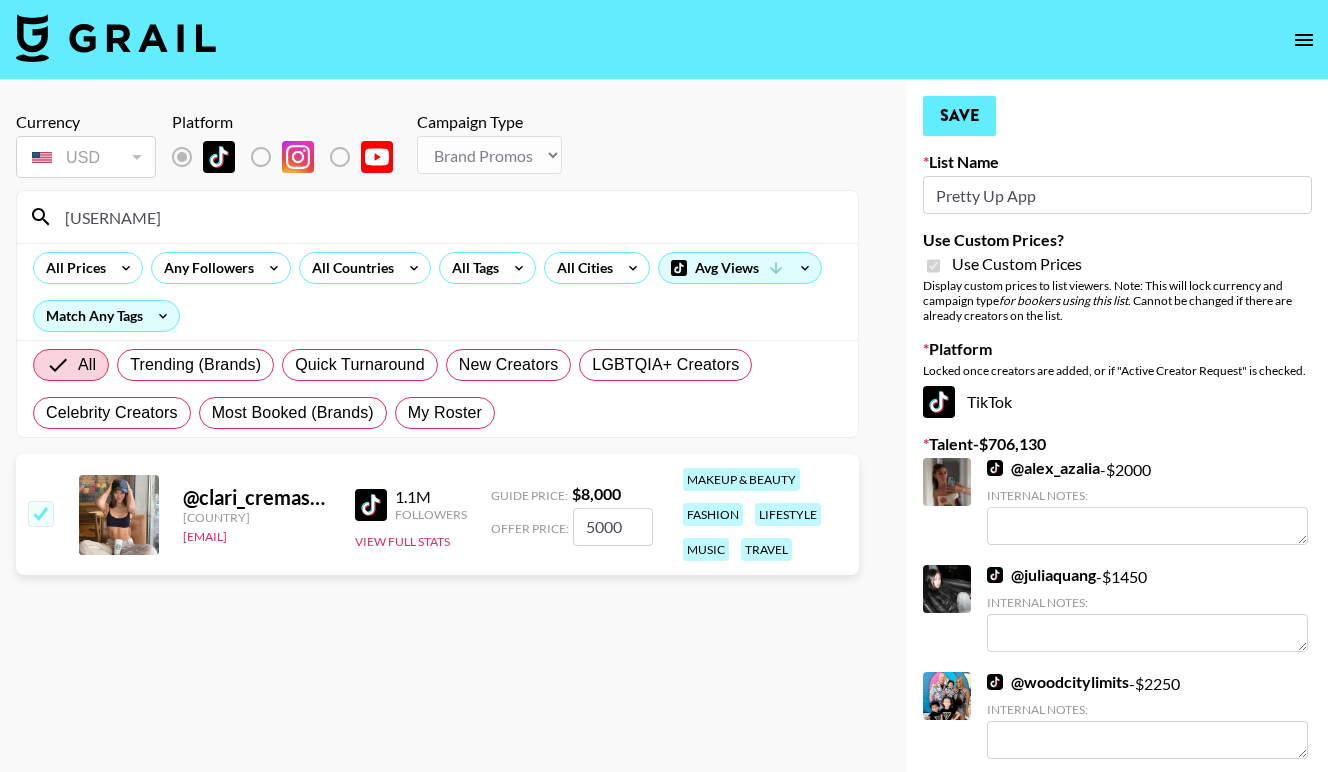 type on "5000" 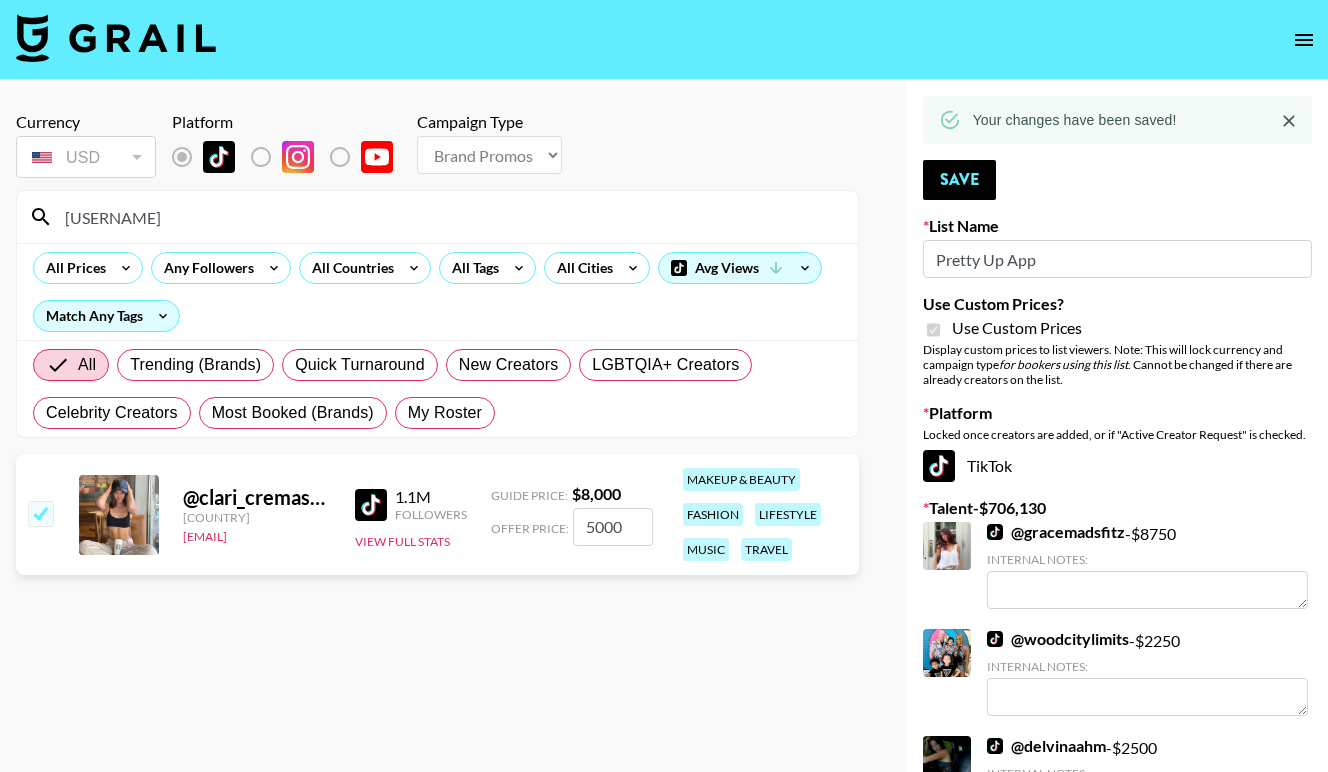 click on "[USERNAME]" at bounding box center [449, 217] 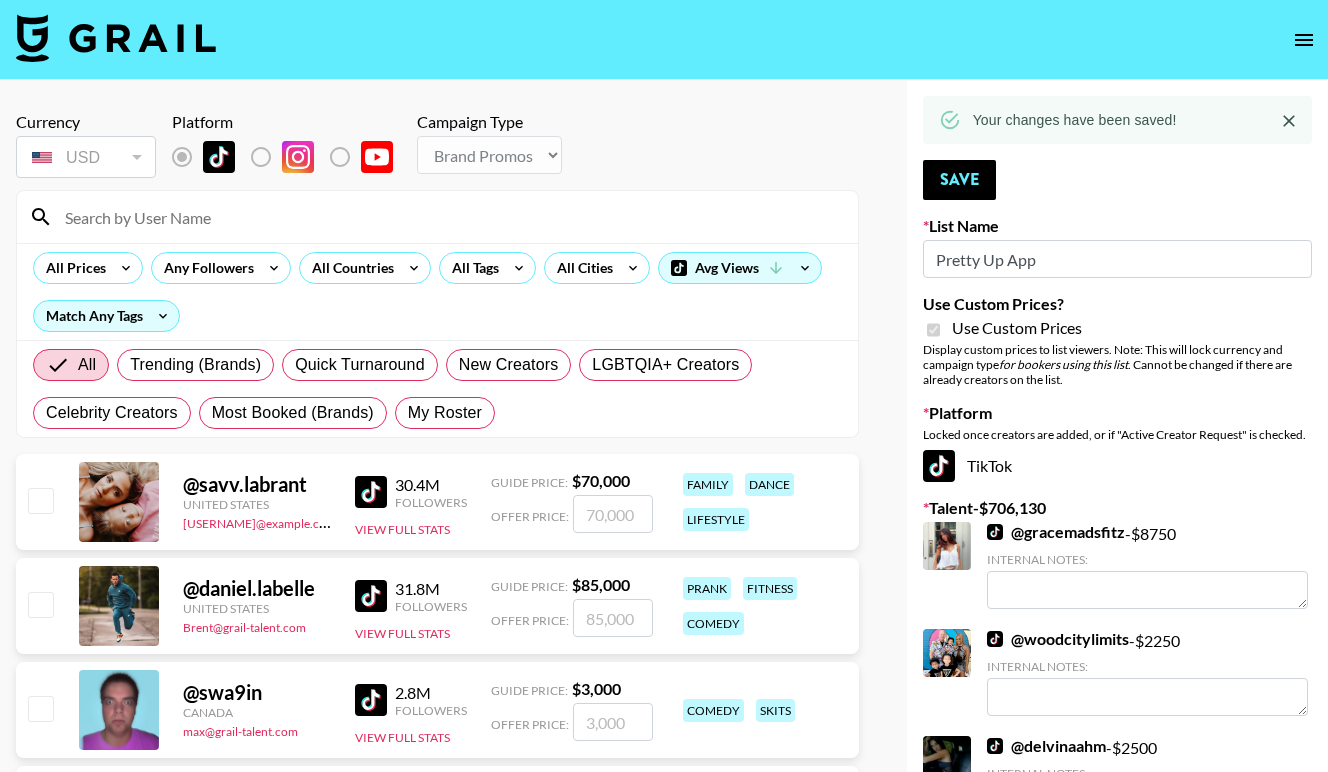 click at bounding box center [449, 217] 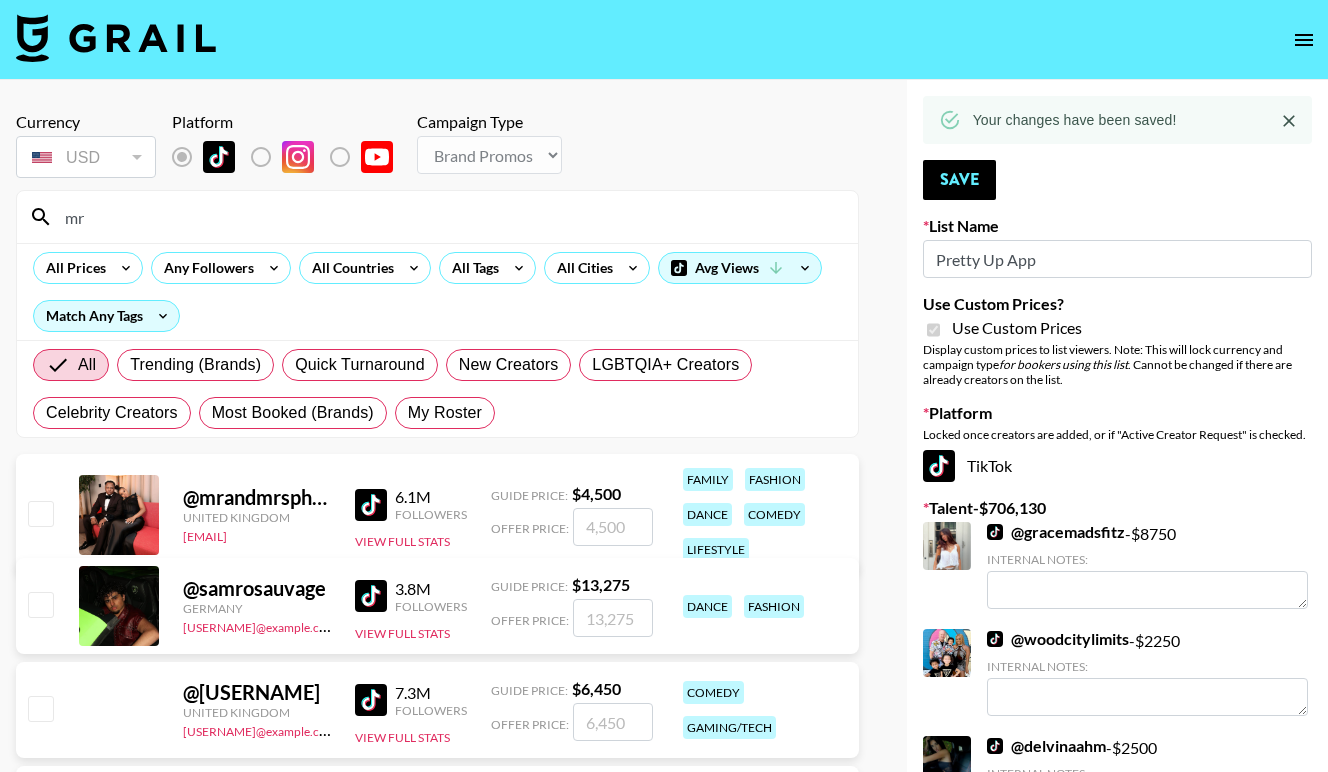 type on "mr" 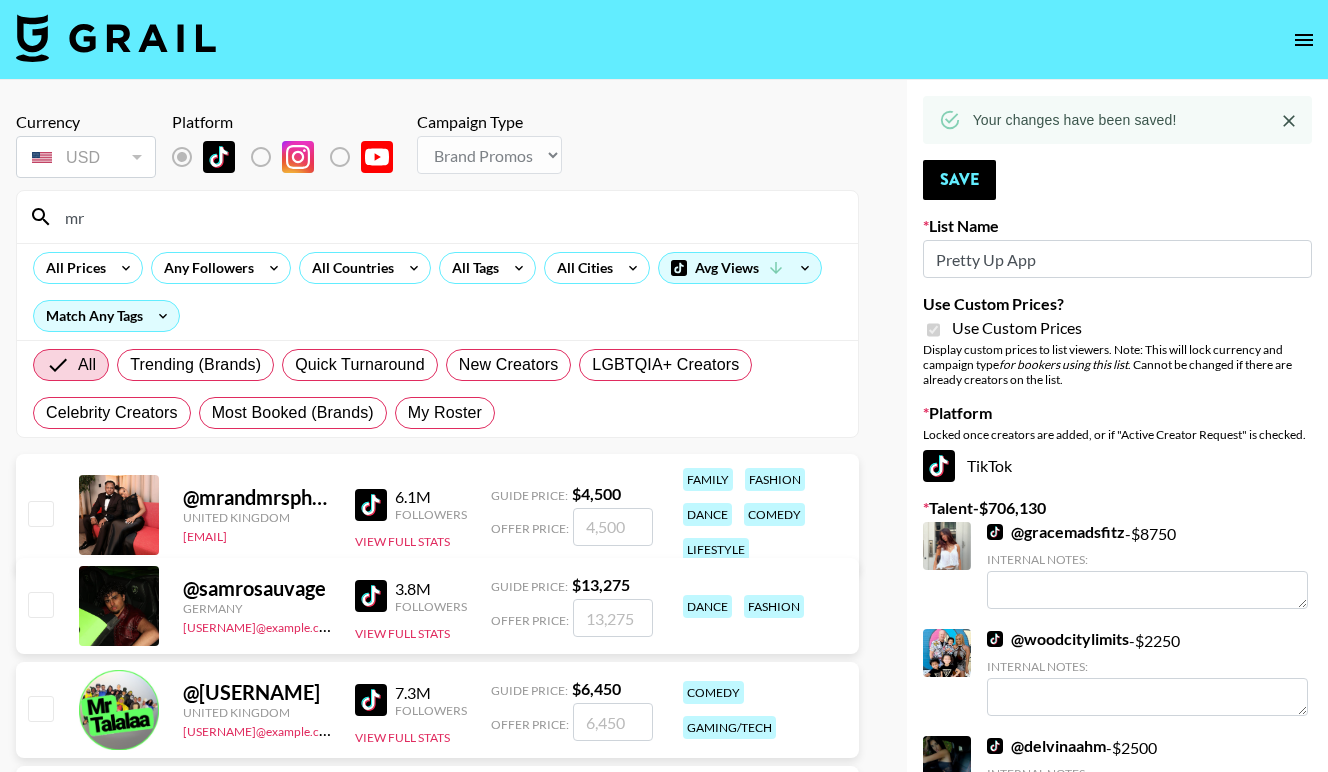 click at bounding box center [40, 513] 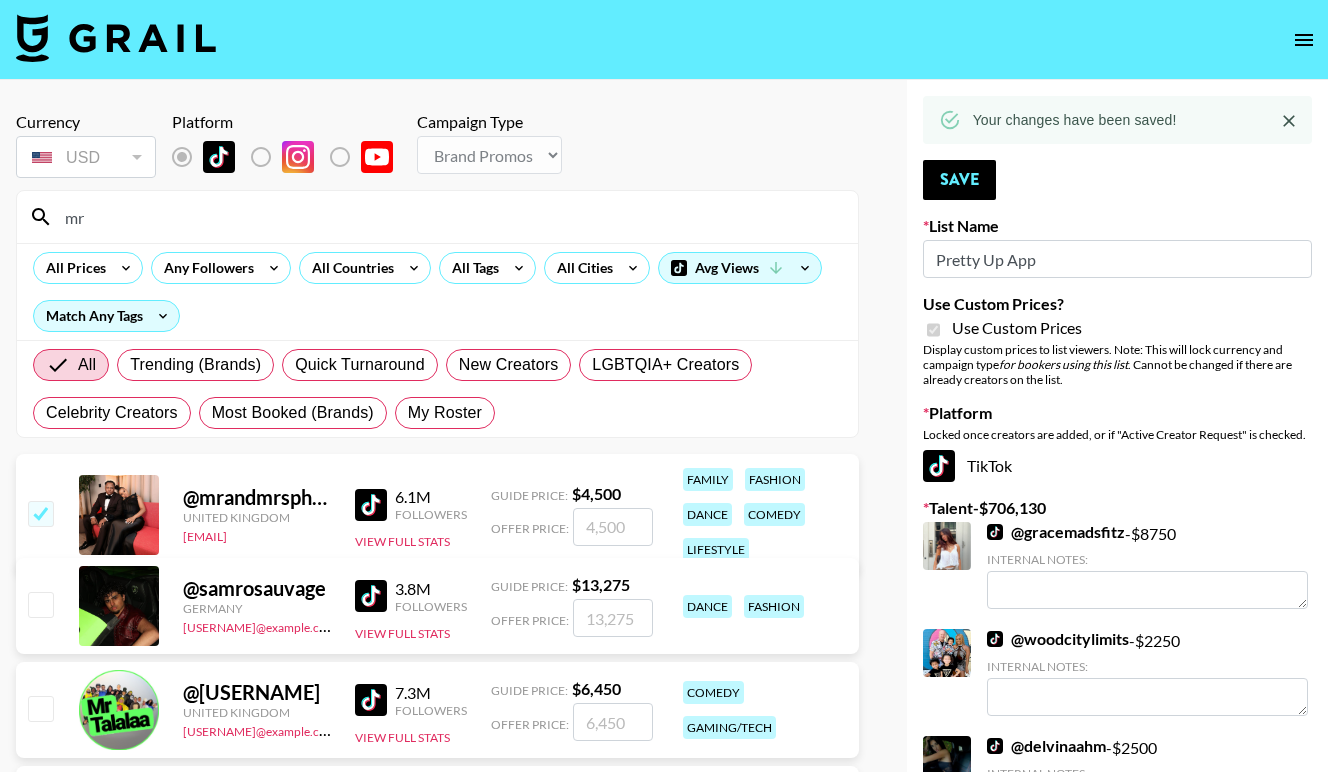 checkbox on "true" 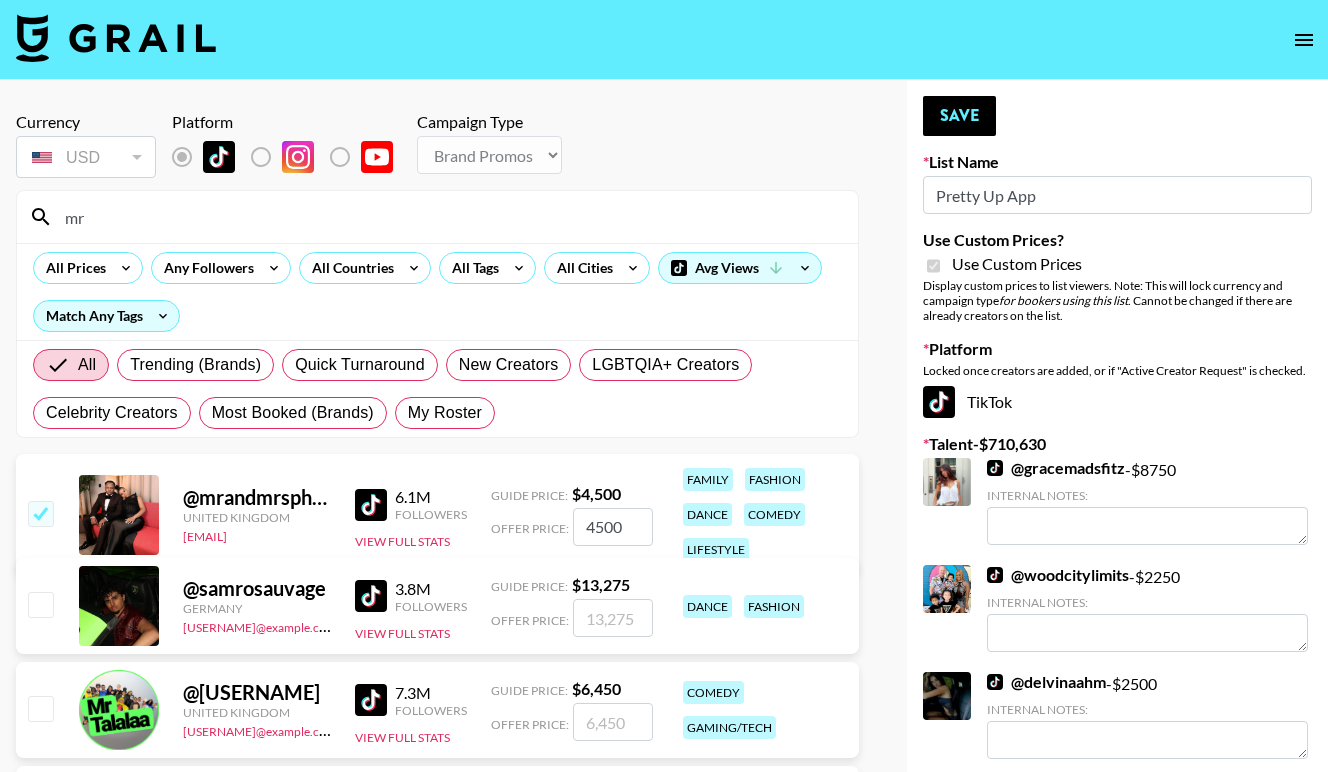 type on "4500" 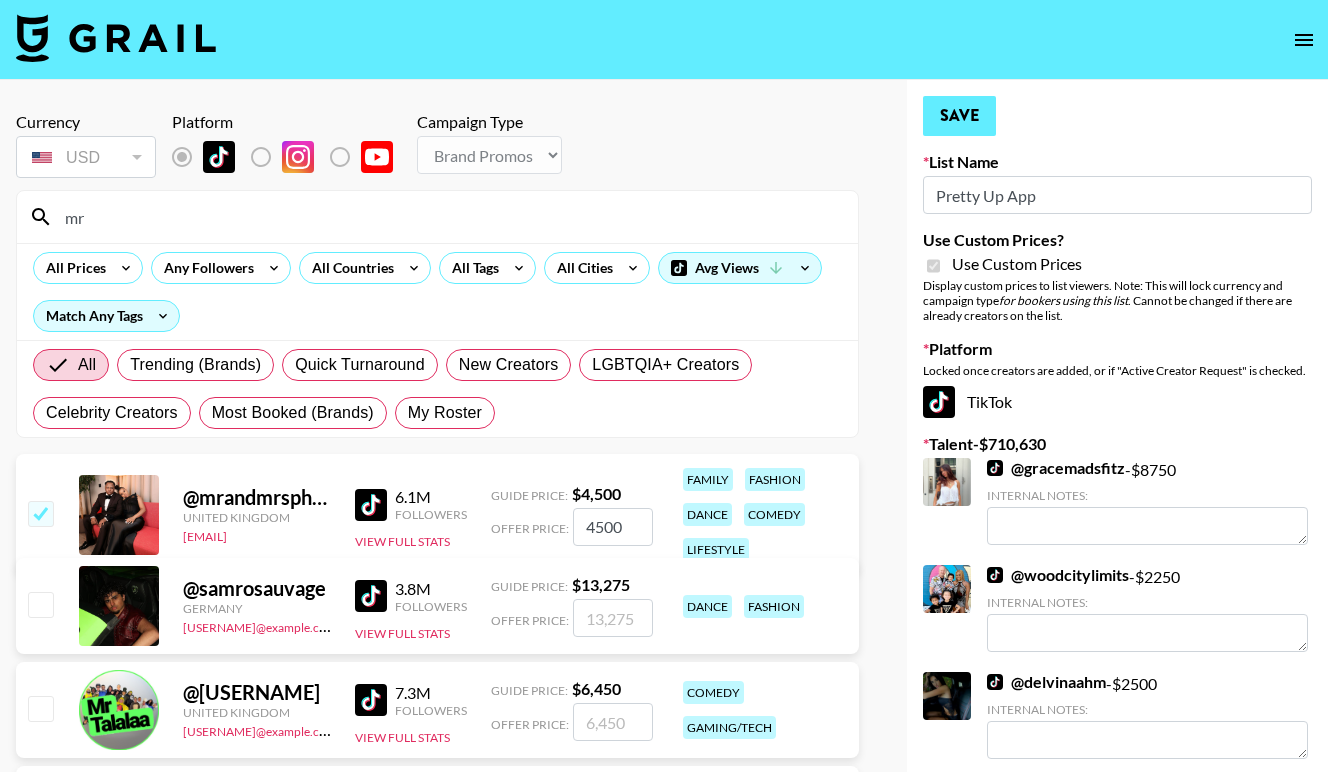 click on "Save" at bounding box center (959, 116) 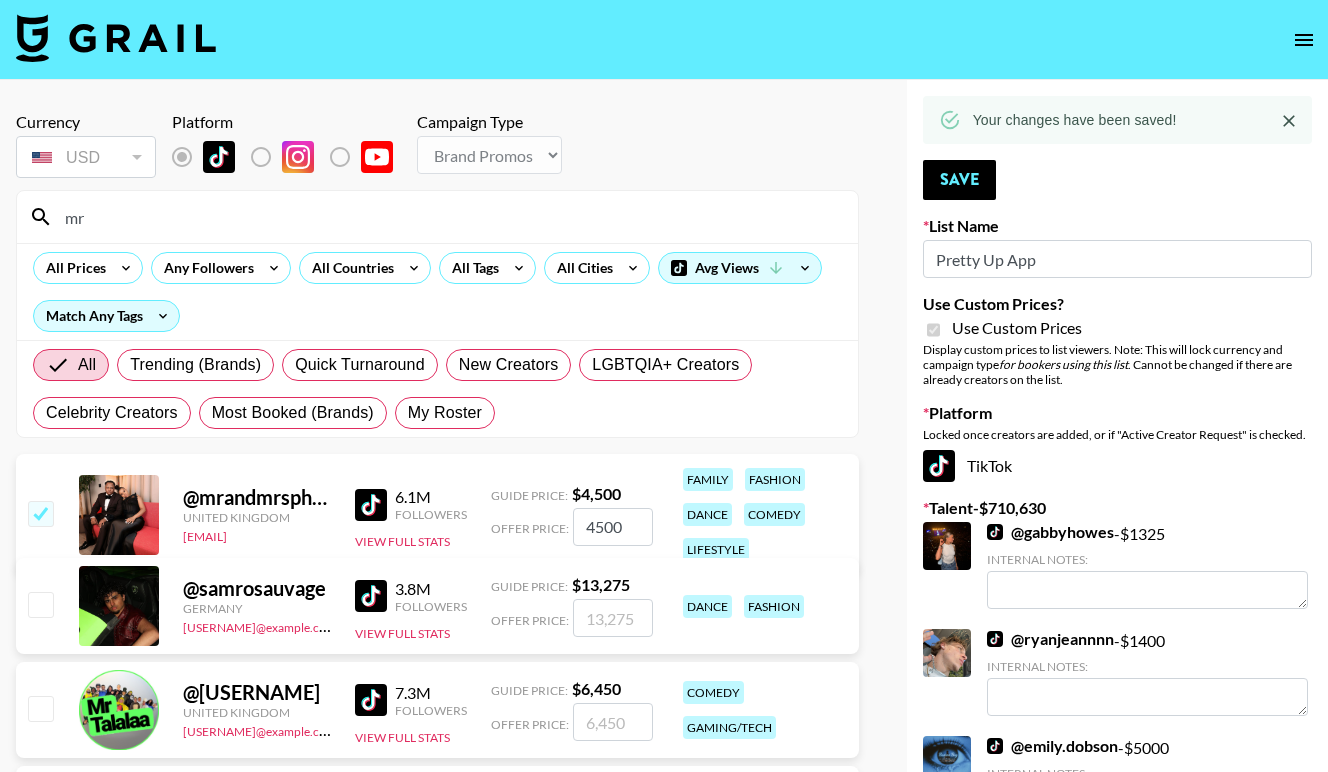 click on "mr" at bounding box center (449, 217) 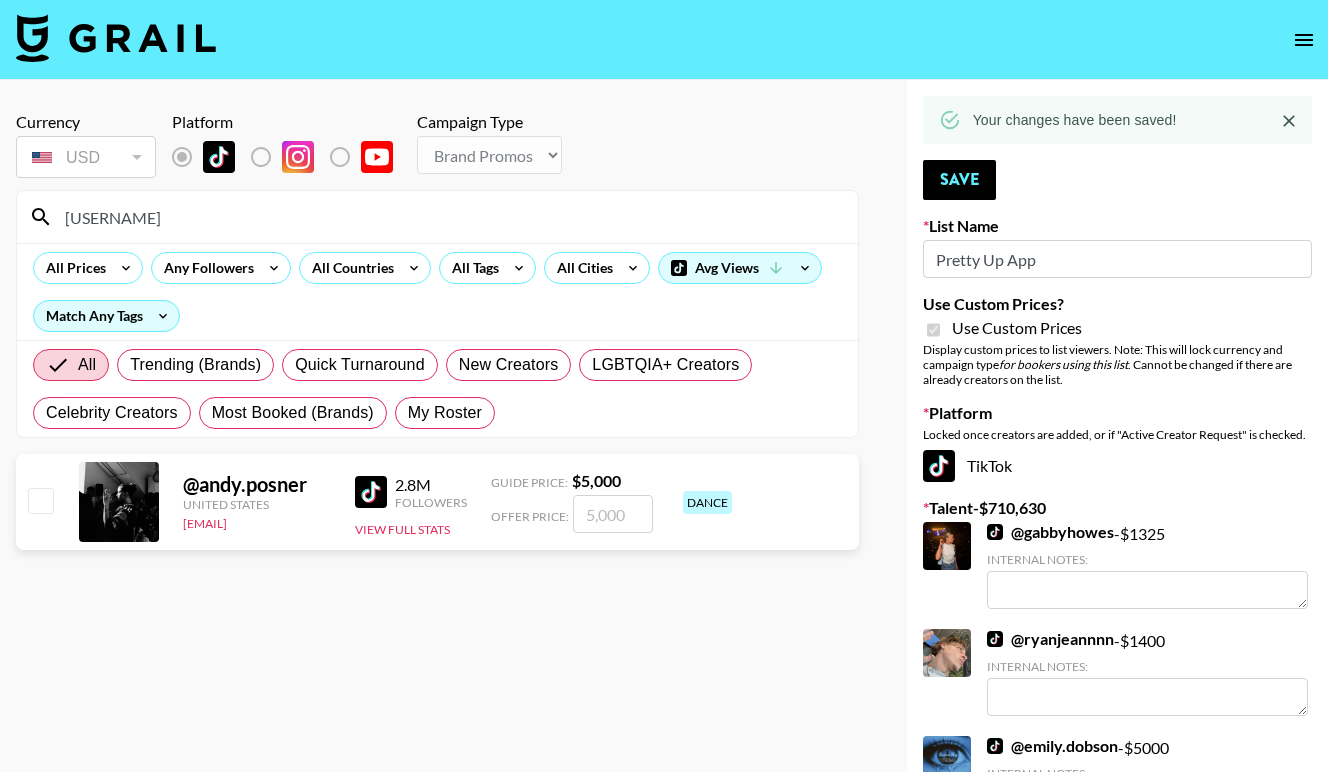 type on "[USERNAME]" 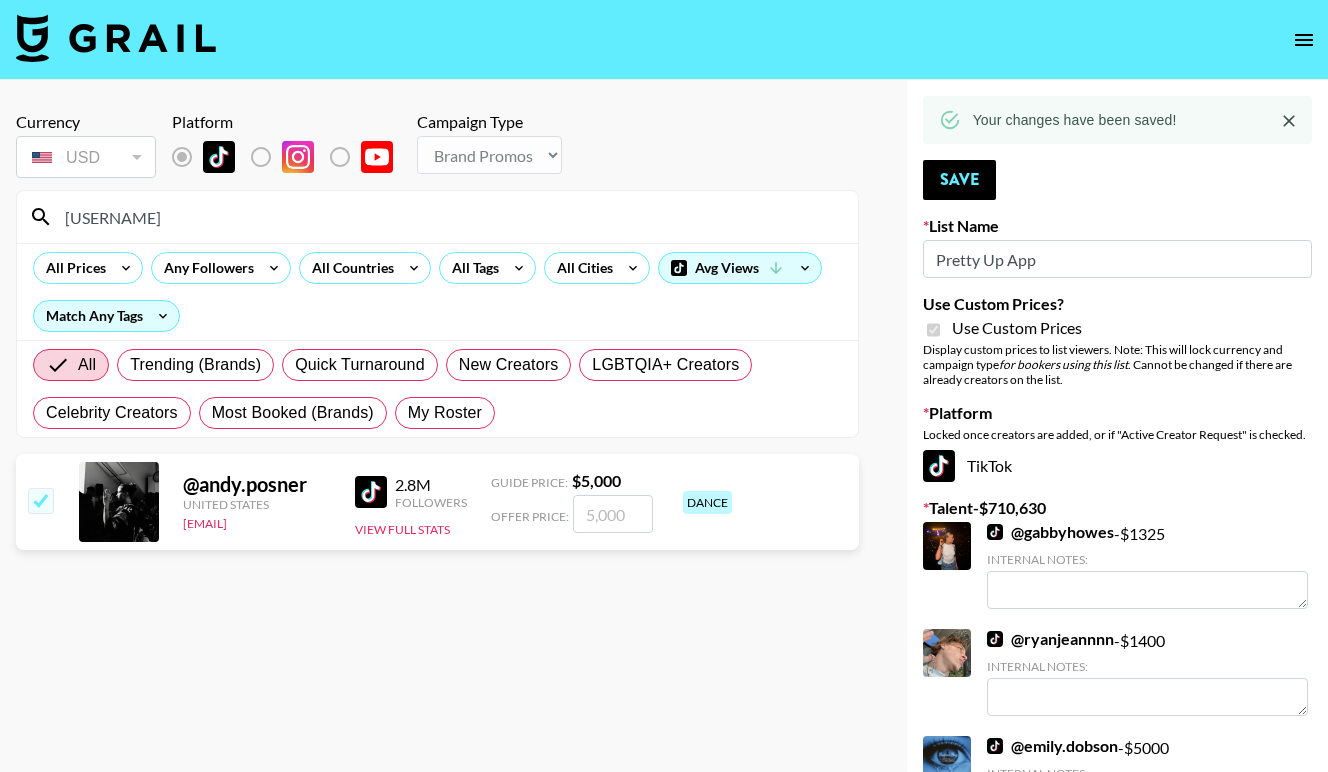 checkbox on "true" 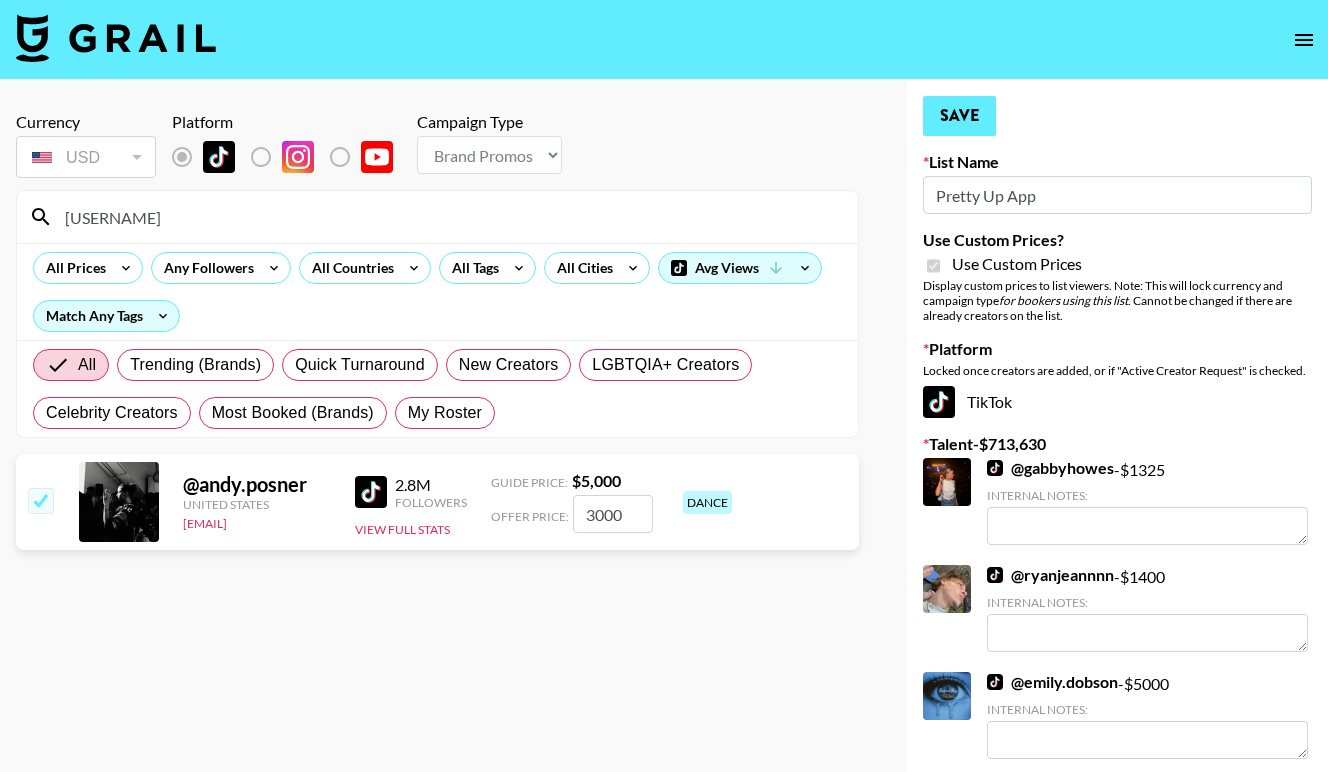 type on "3000" 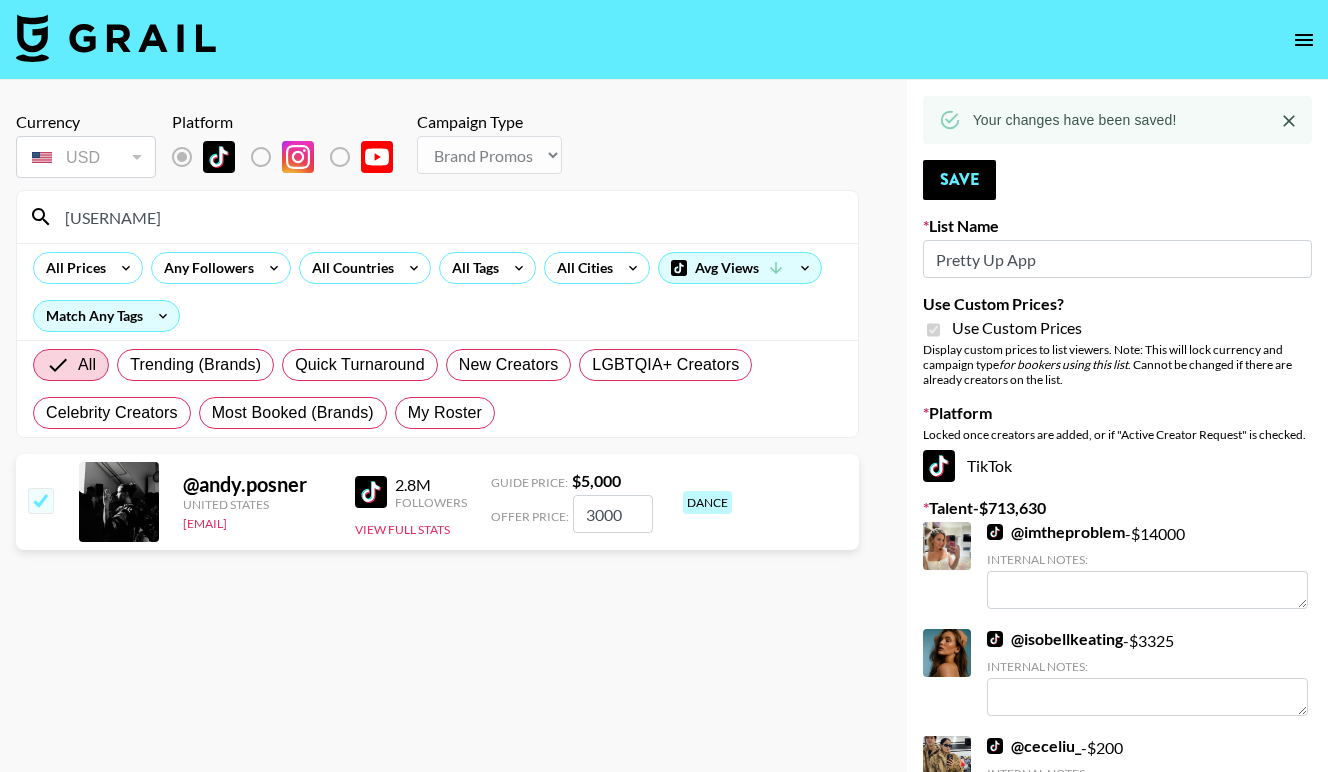 click on "[USERNAME]" at bounding box center [449, 217] 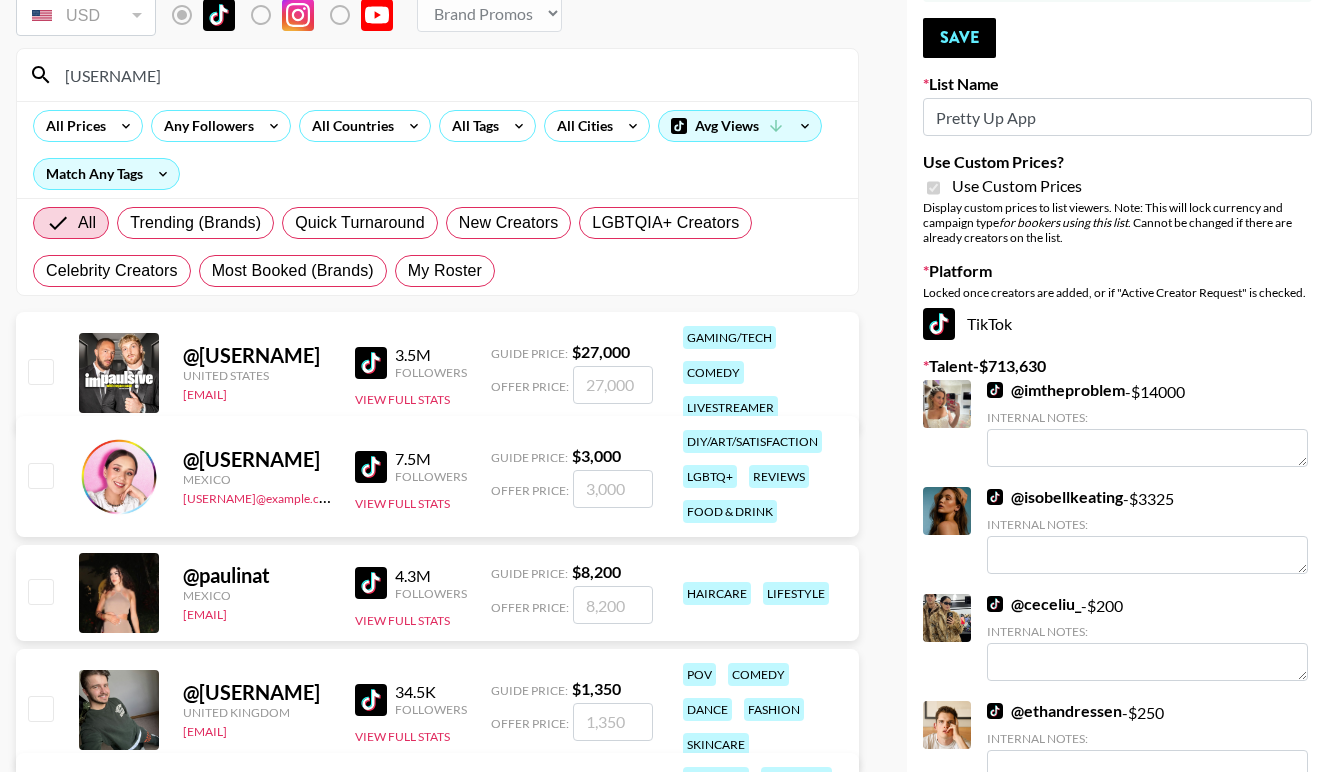 scroll, scrollTop: 153, scrollLeft: 0, axis: vertical 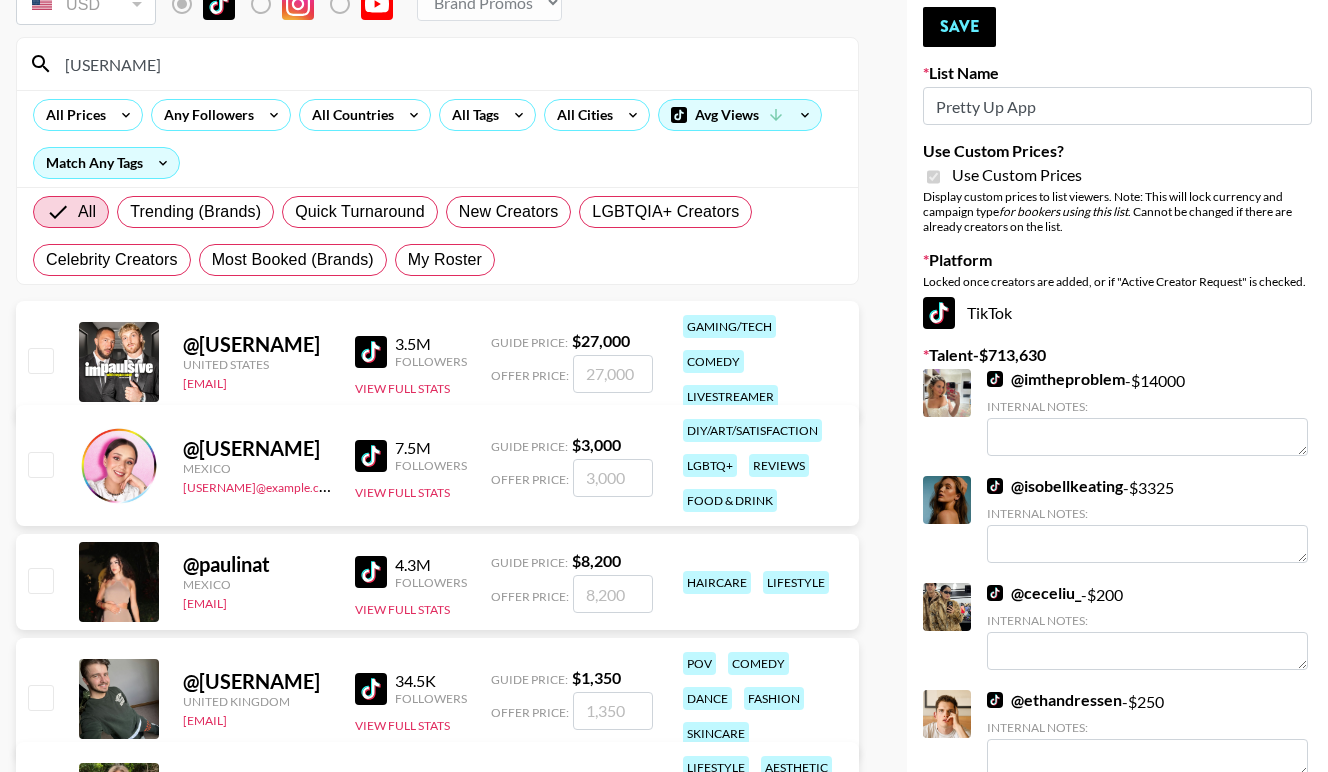 type on "[USERNAME]" 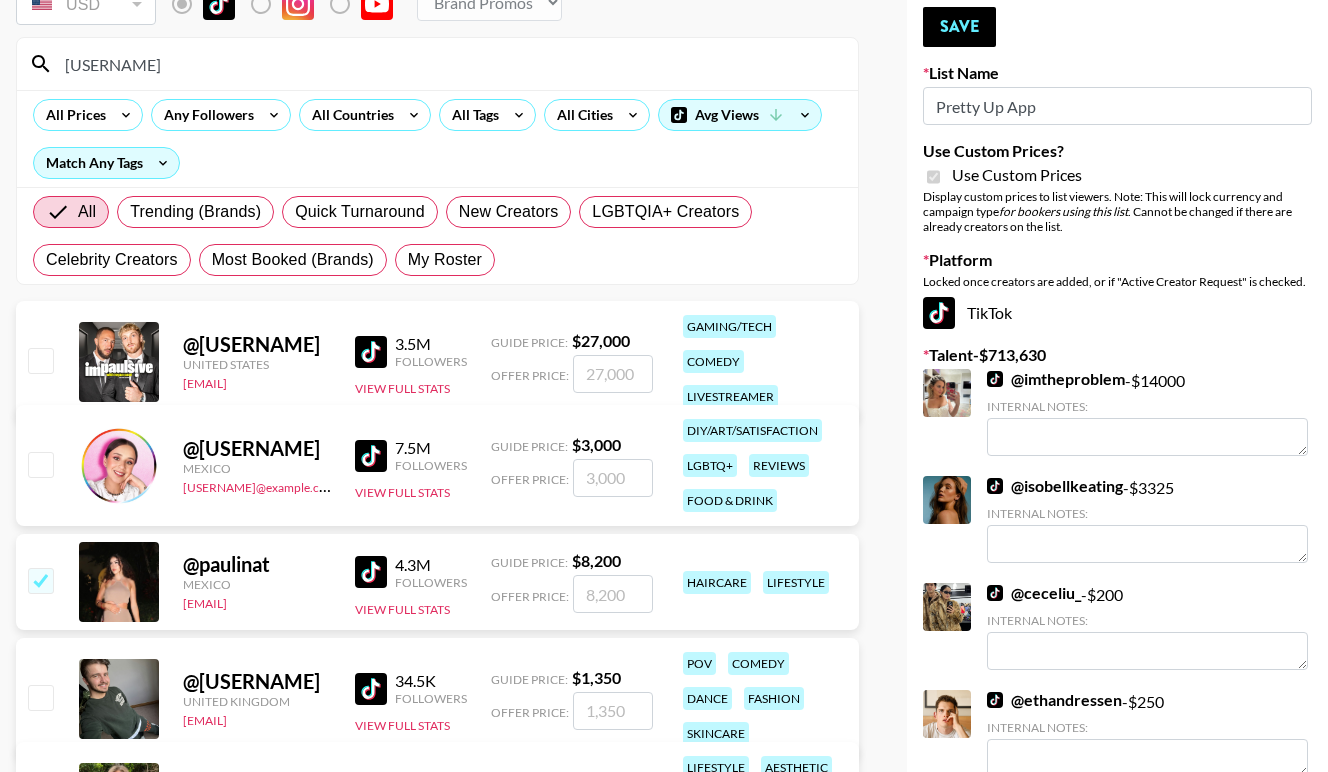 checkbox on "true" 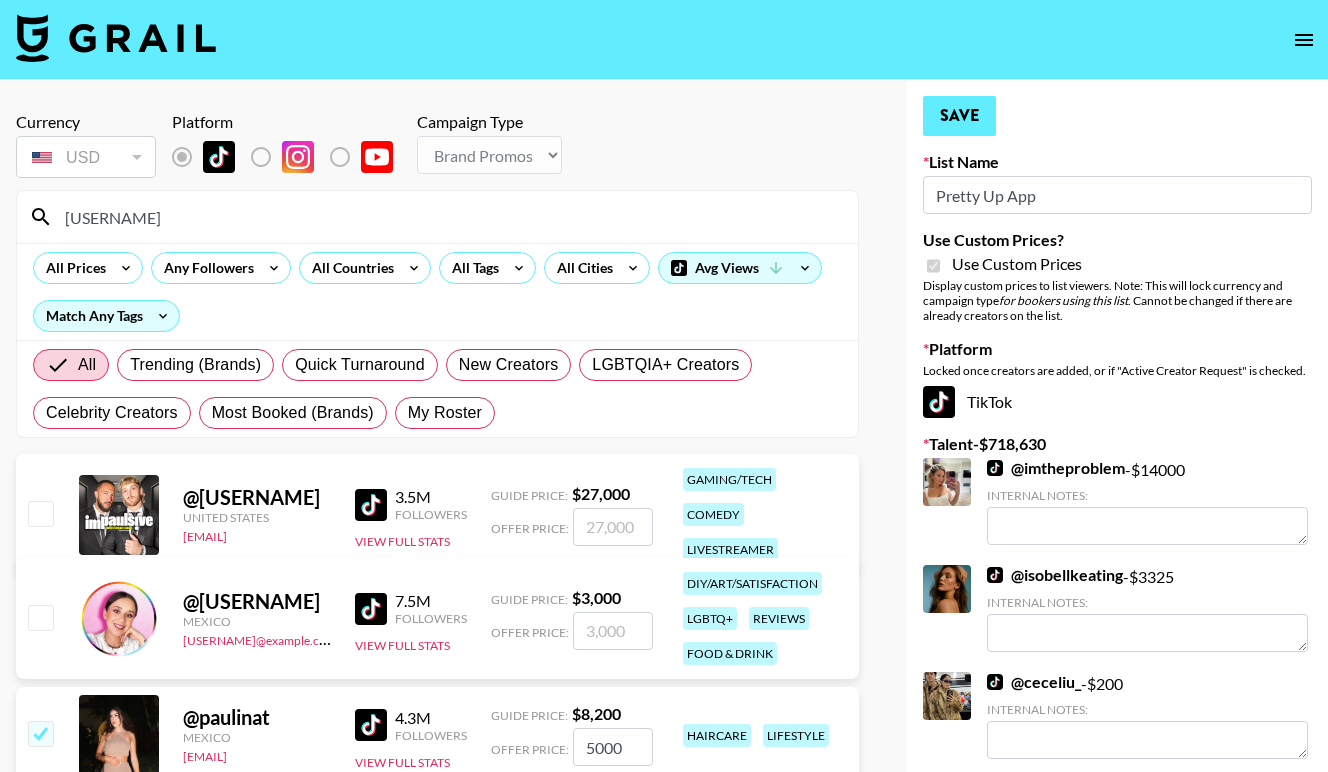 scroll, scrollTop: -1, scrollLeft: 0, axis: vertical 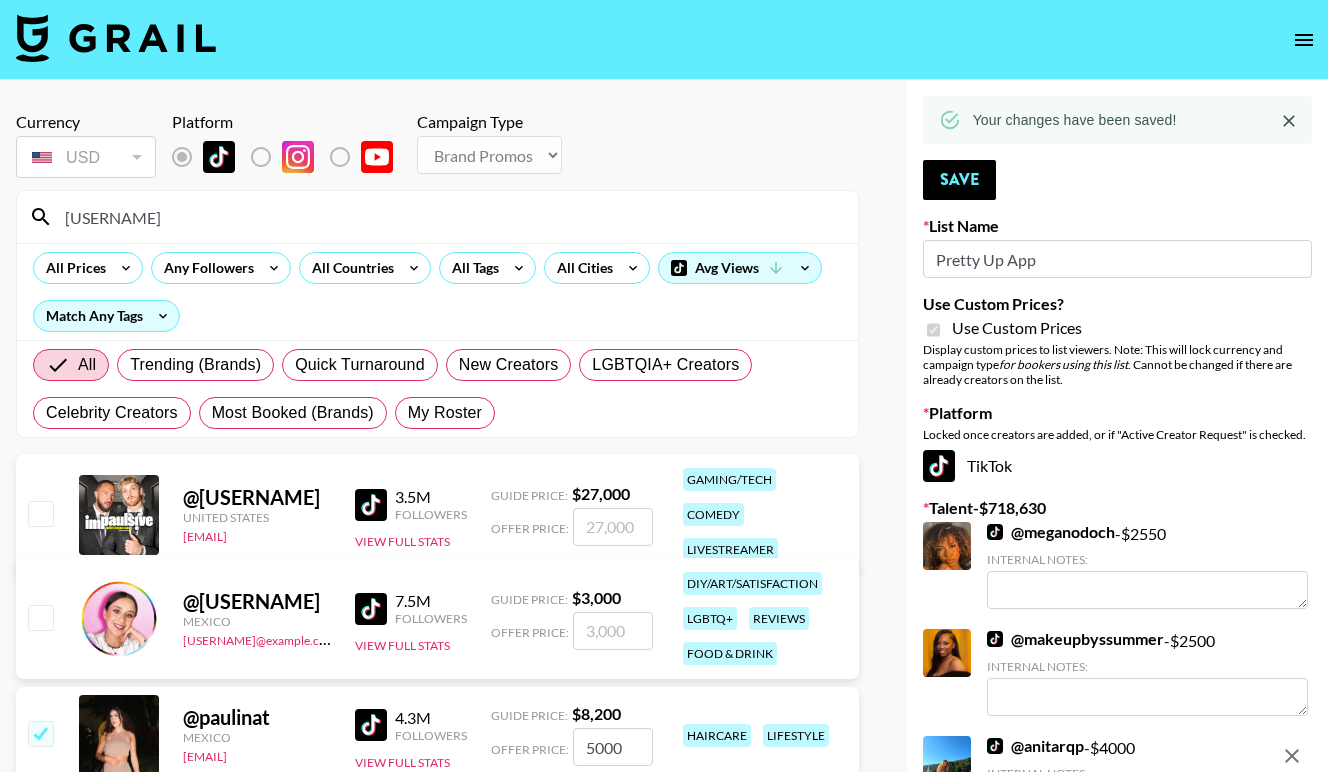 click on "[USERNAME]" at bounding box center [449, 217] 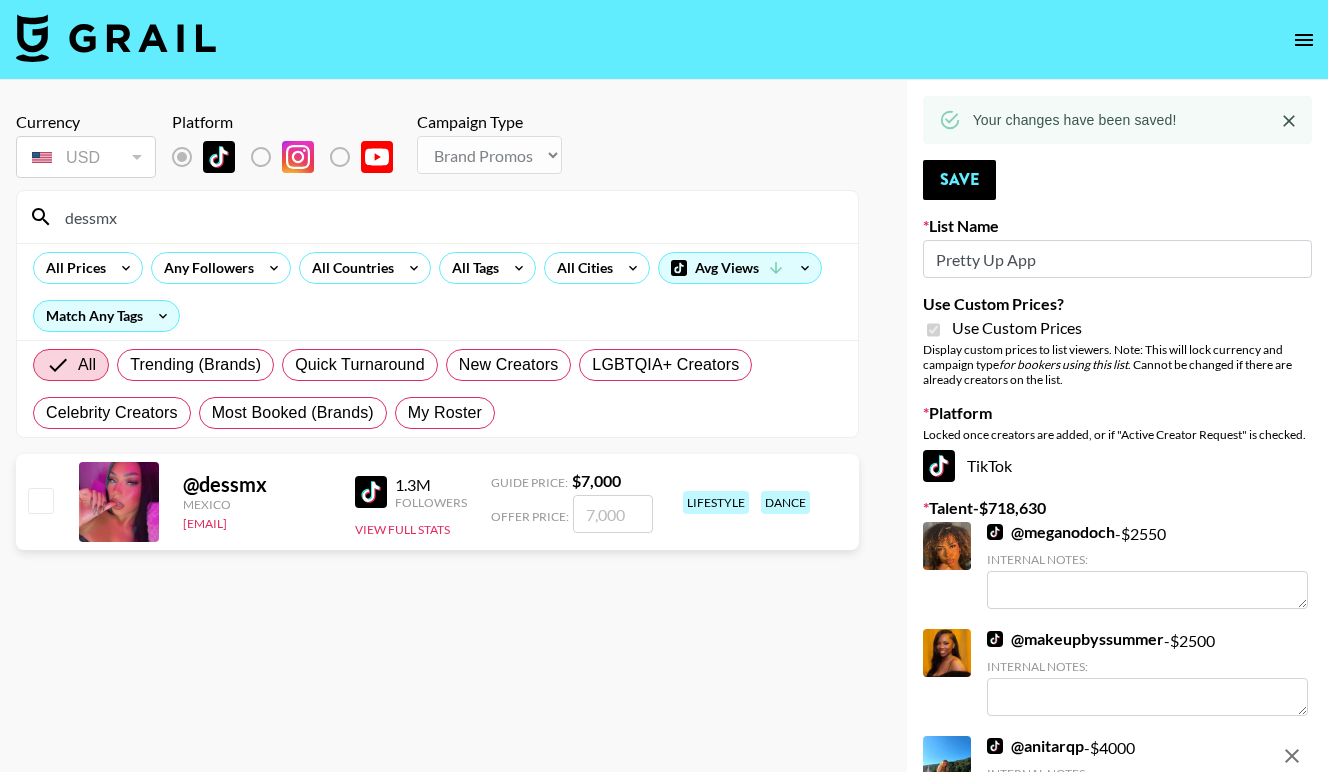 type on "dessmx" 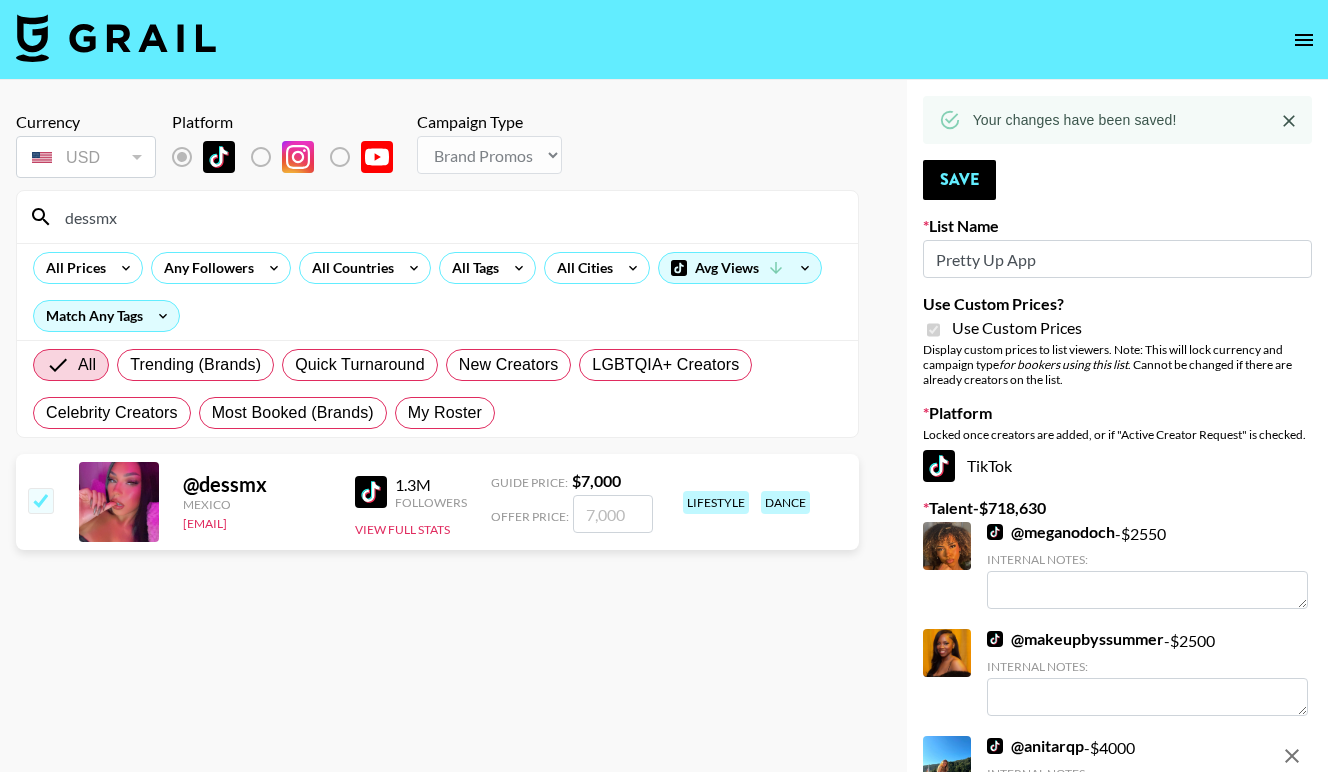 checkbox on "true" 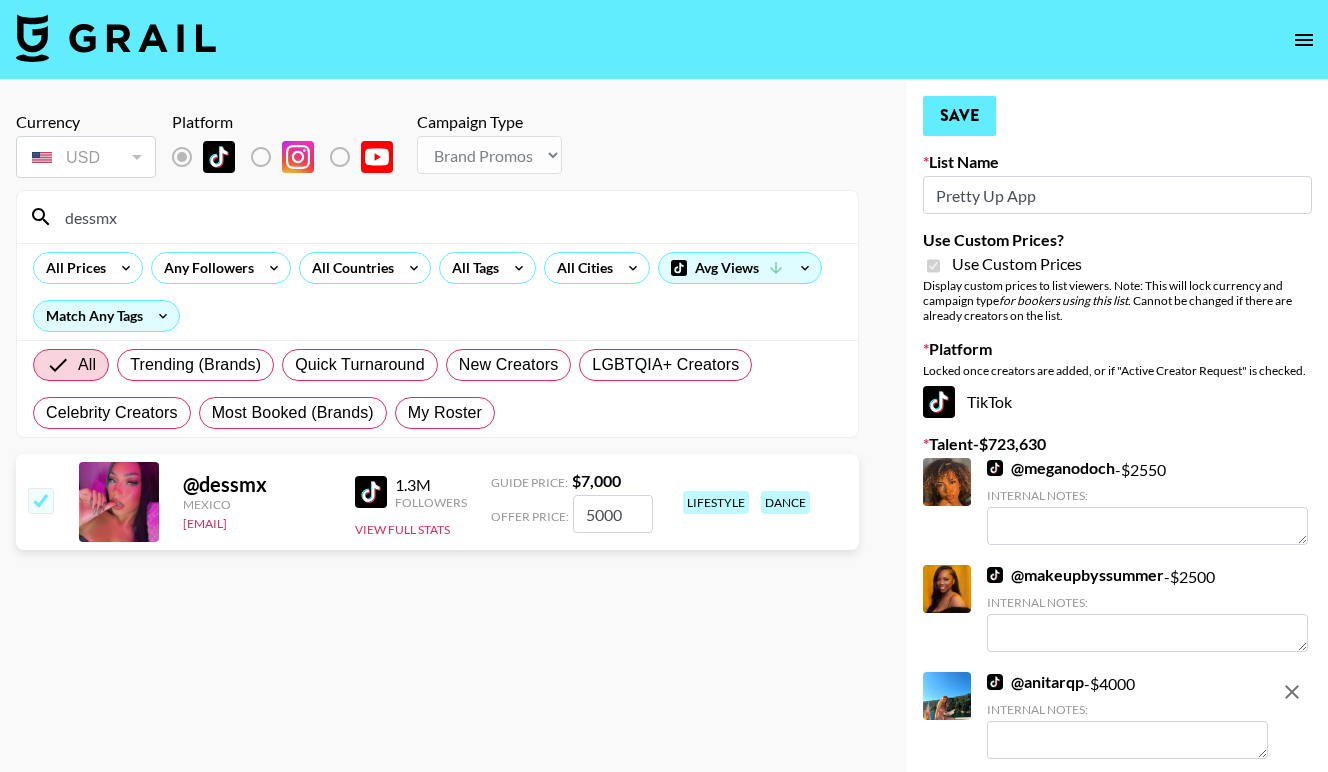 type on "5000" 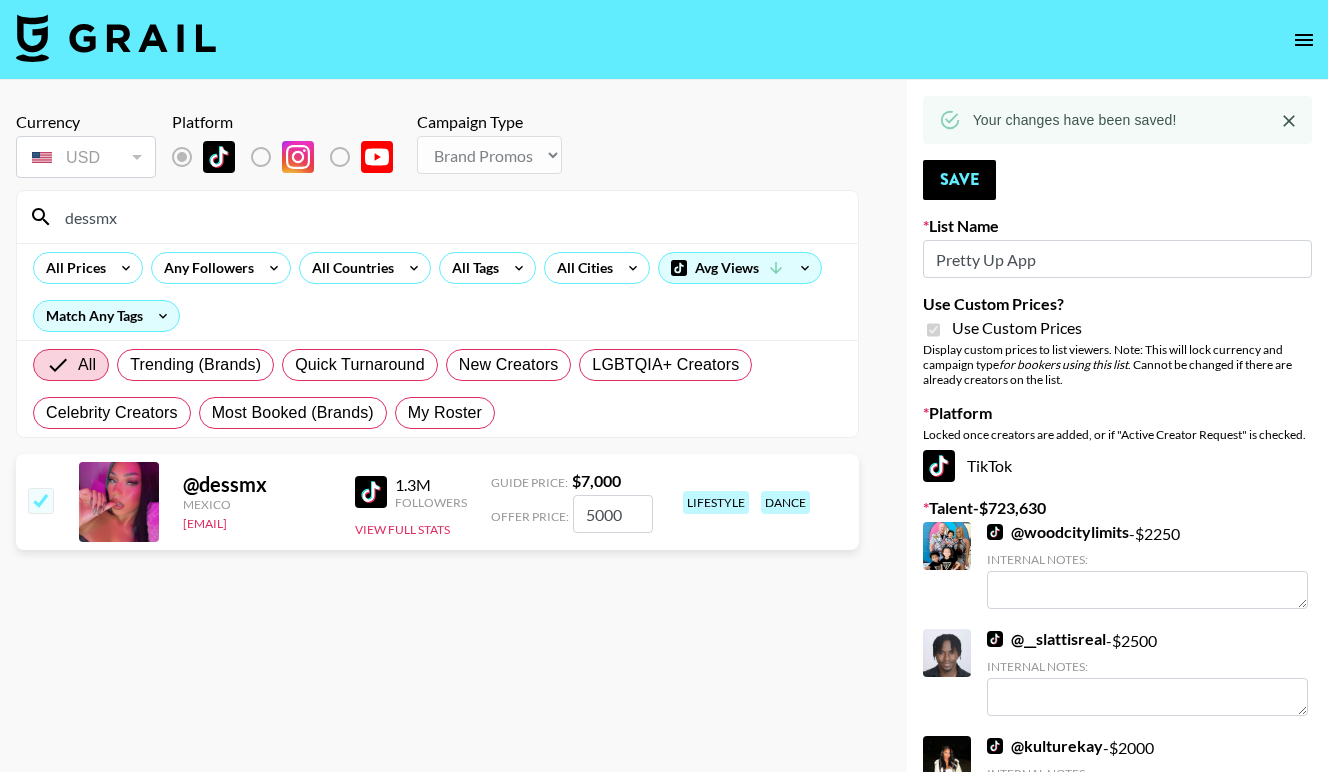 click on "dessmx" at bounding box center [449, 217] 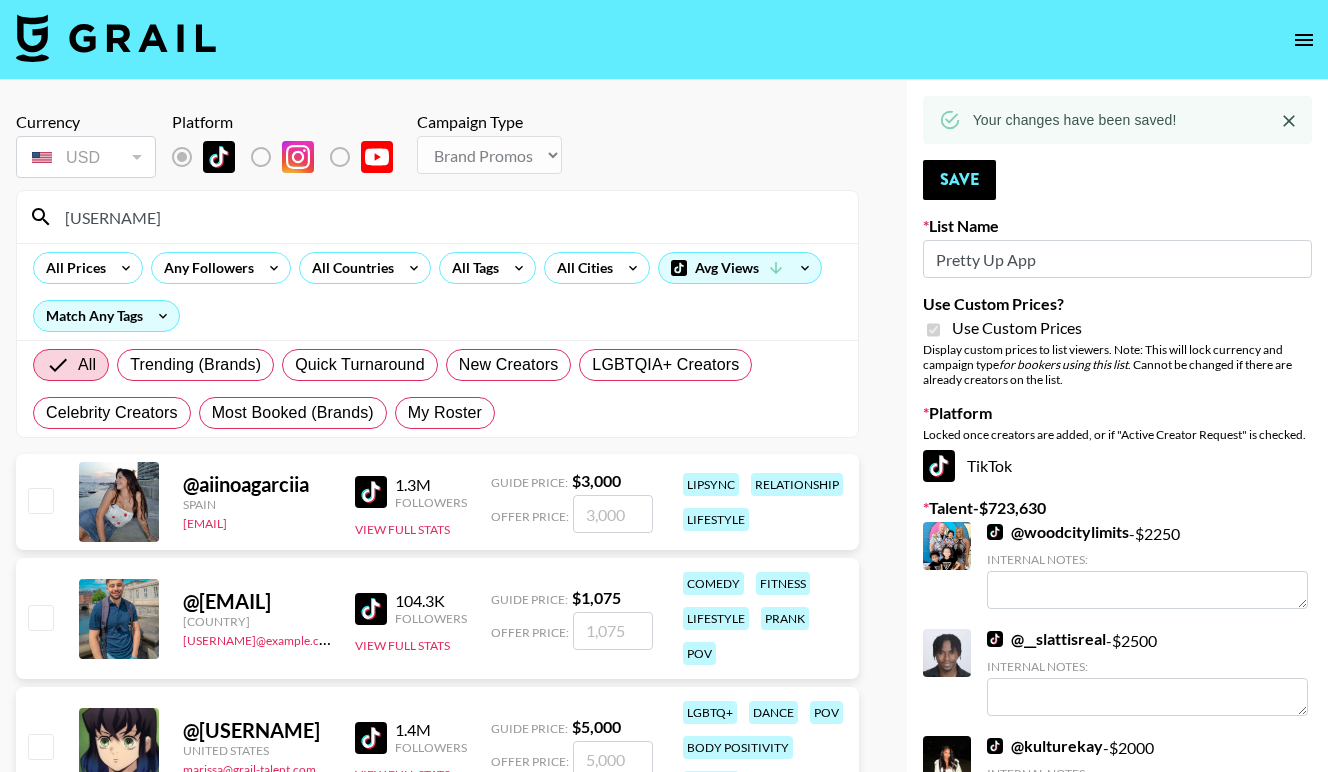 type on "[USERNAME]" 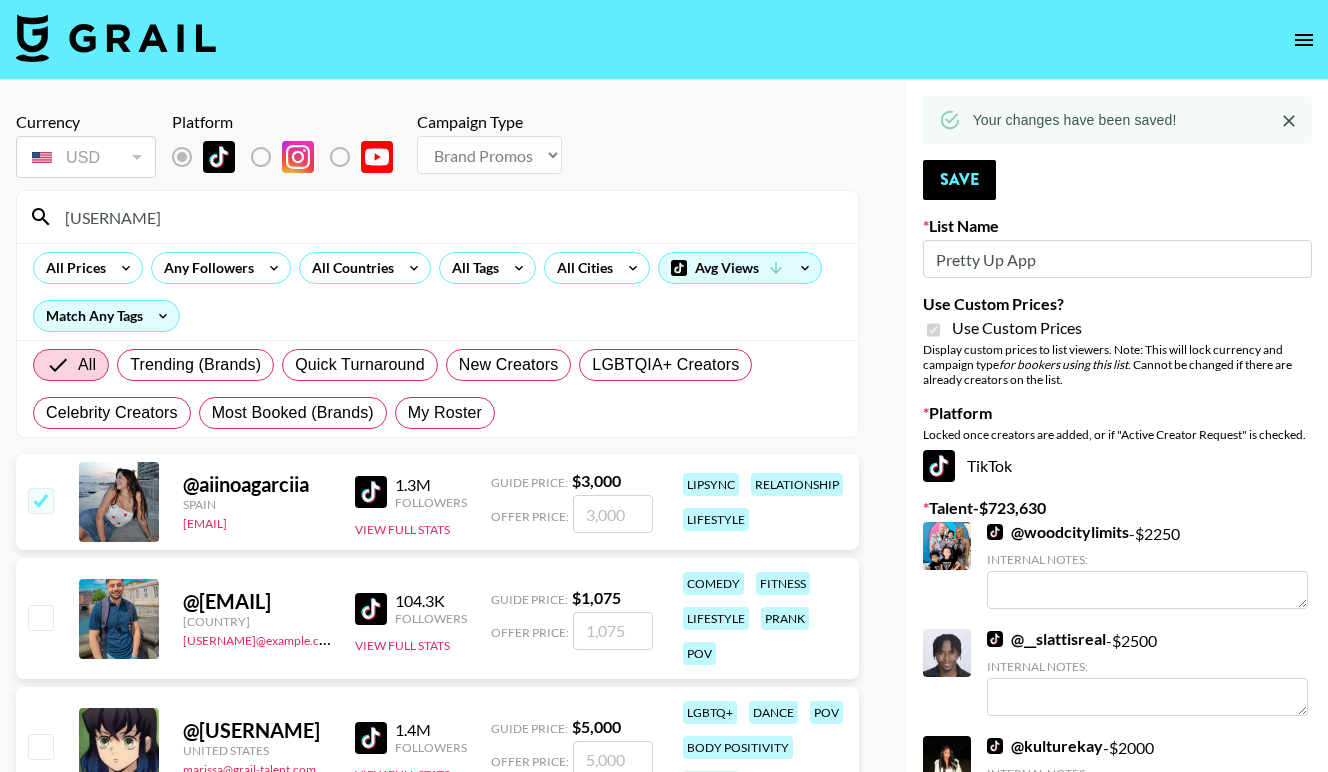 checkbox on "true" 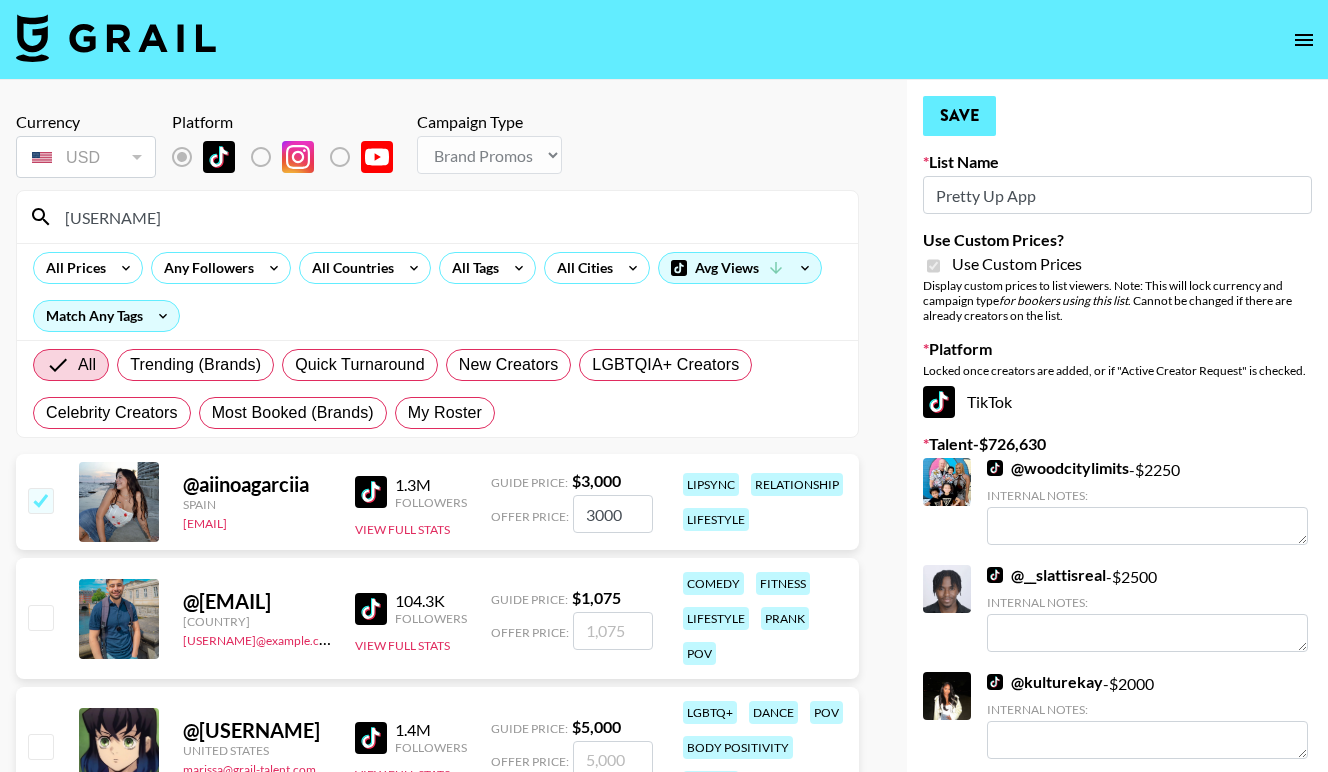 click on "Save" at bounding box center (959, 116) 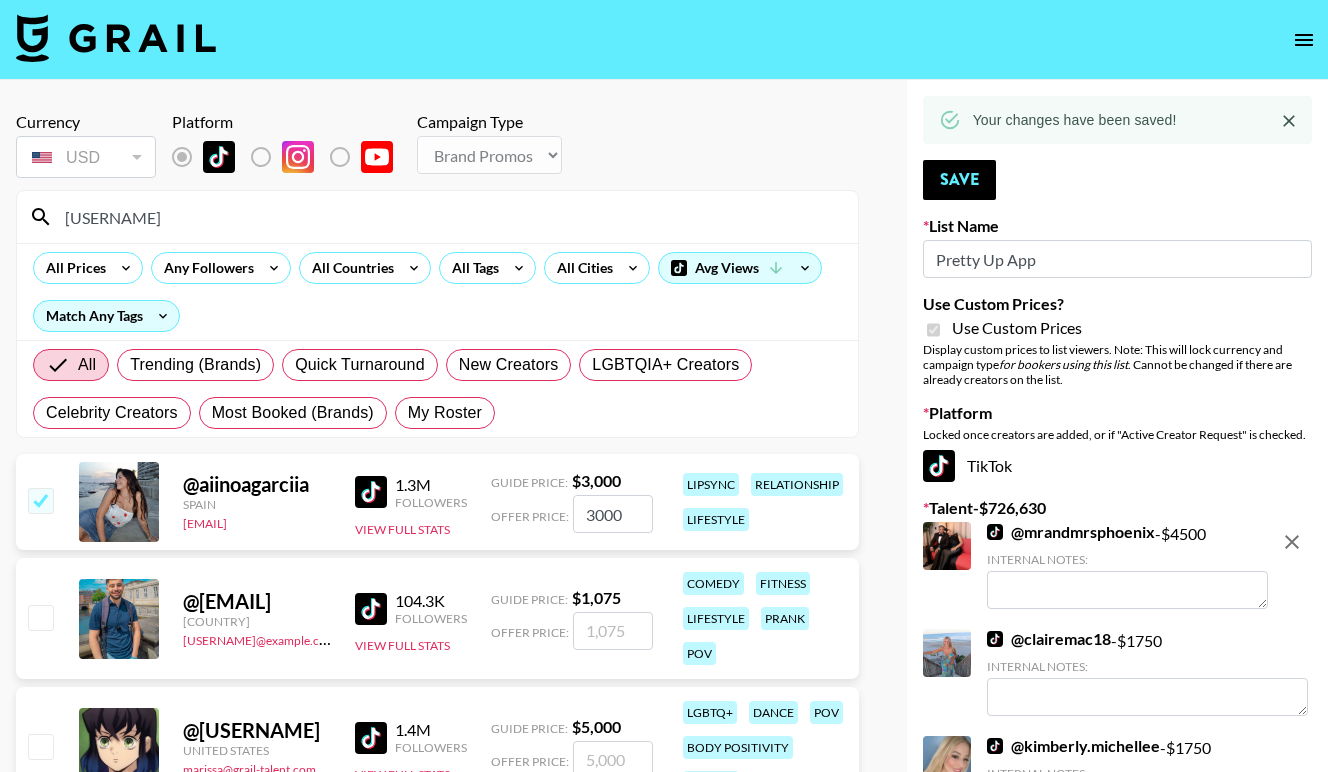 click on "[USERNAME]" at bounding box center (449, 217) 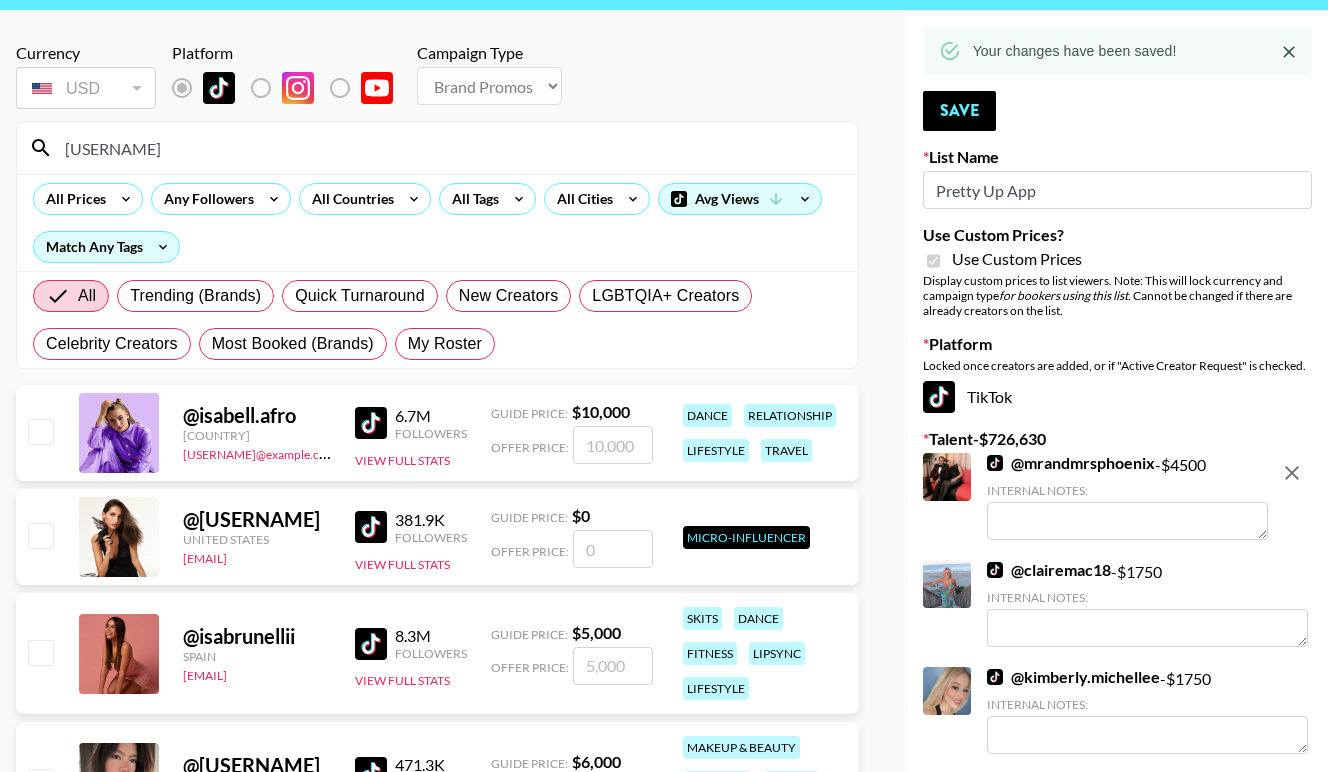 scroll, scrollTop: 91, scrollLeft: 0, axis: vertical 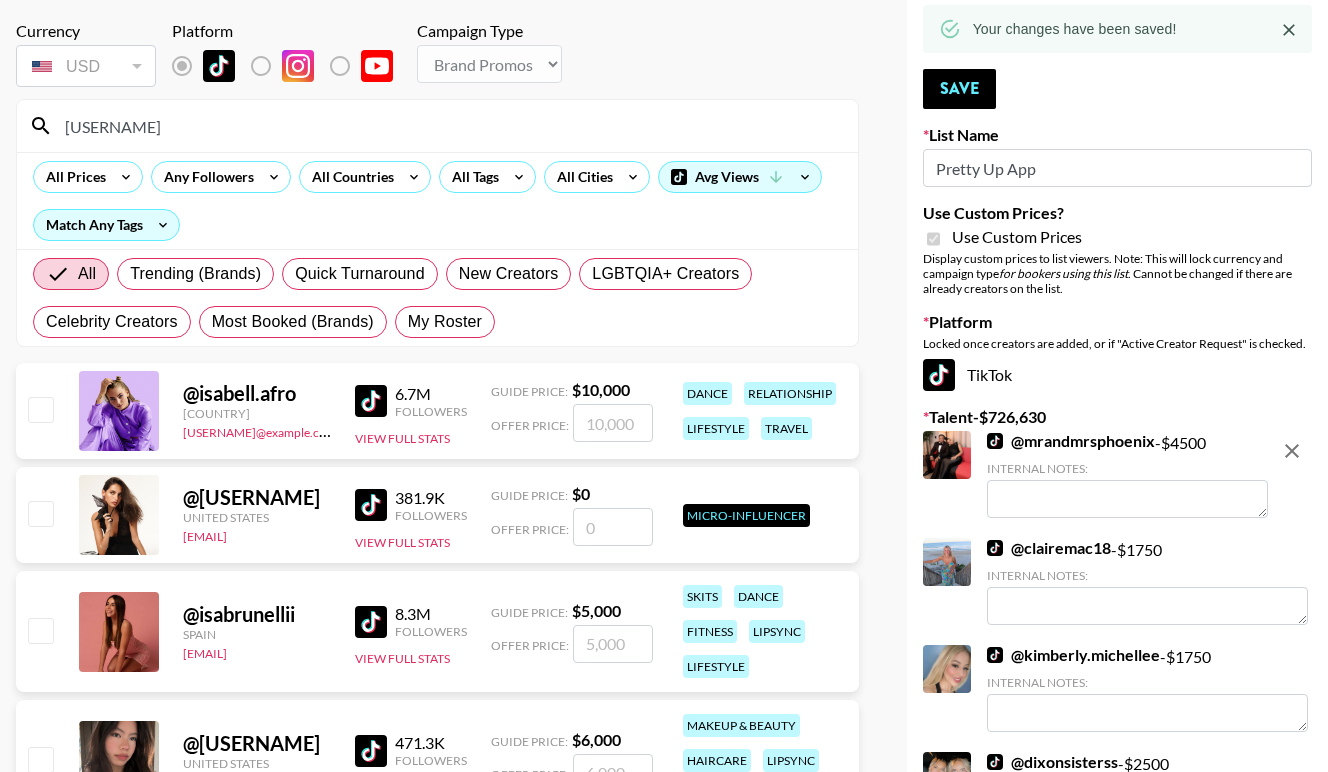 type on "[USERNAME]" 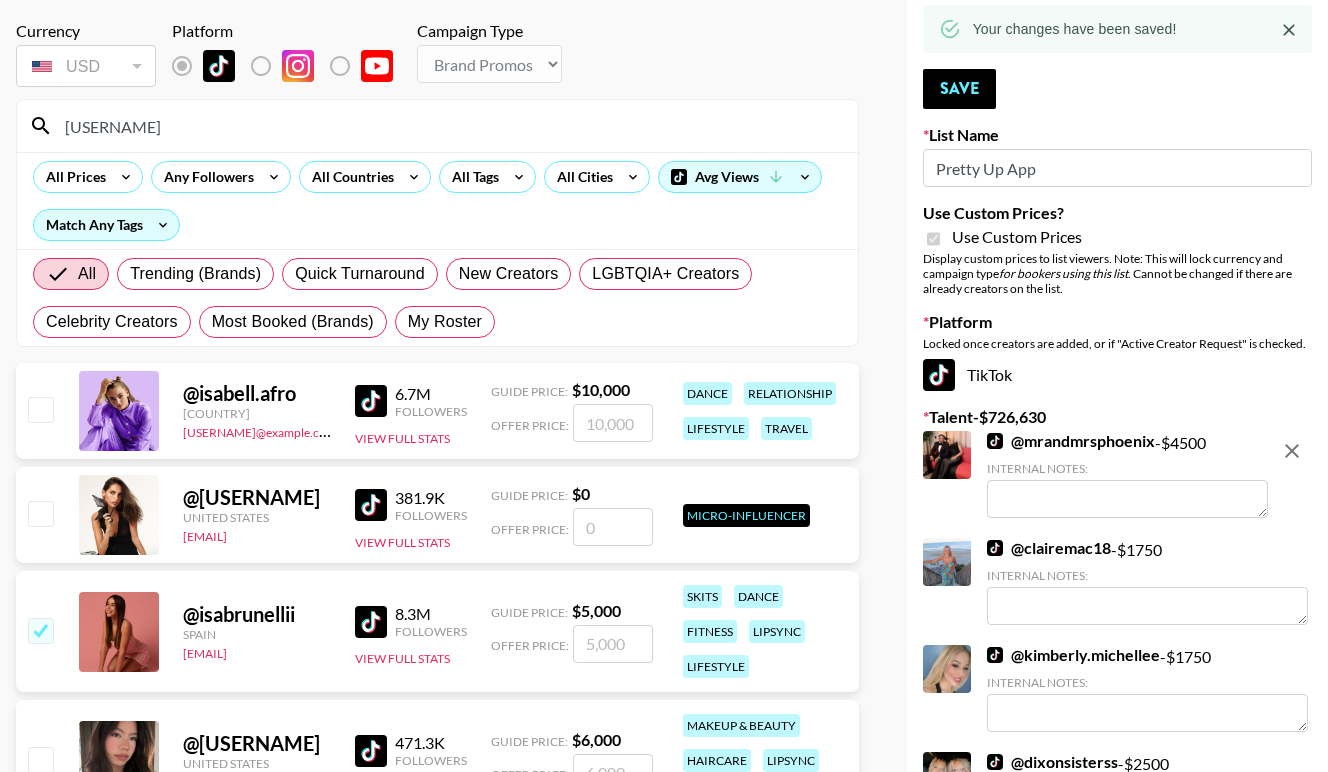 checkbox on "true" 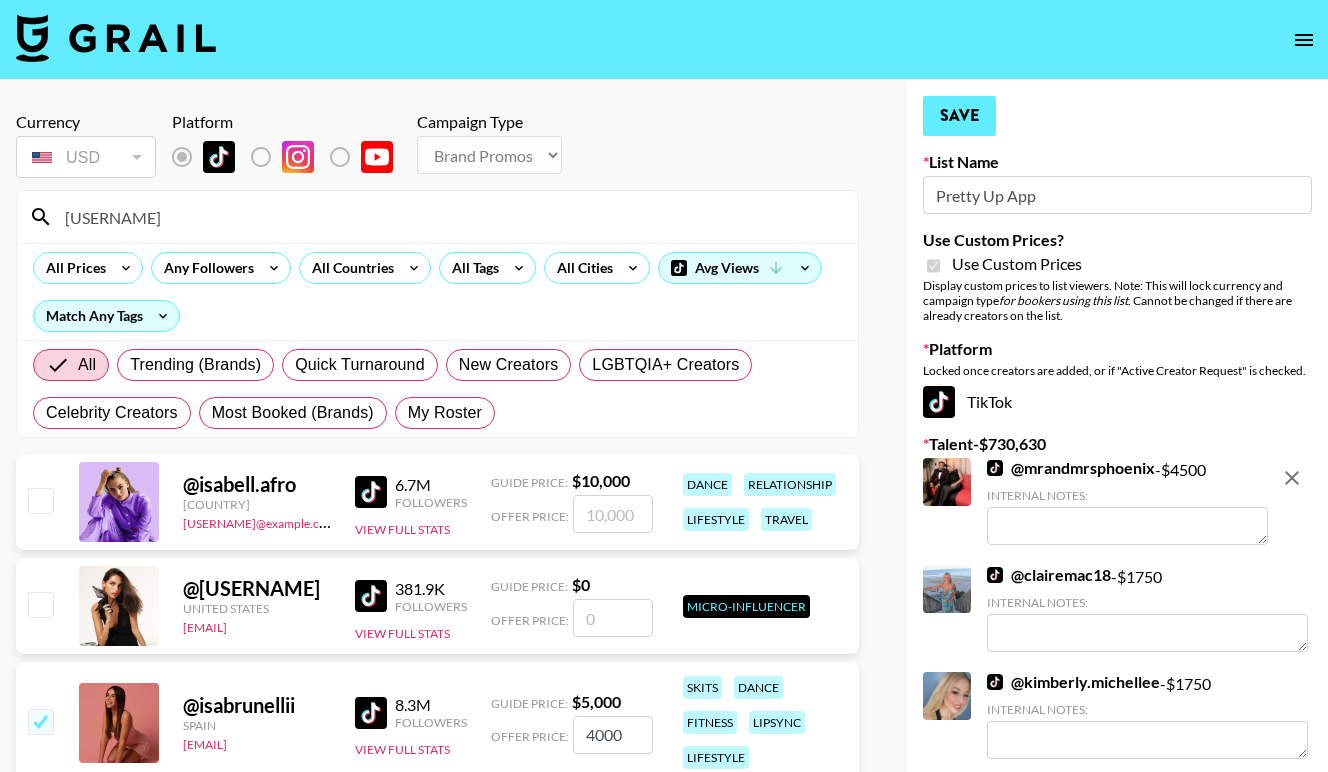 scroll, scrollTop: 0, scrollLeft: 0, axis: both 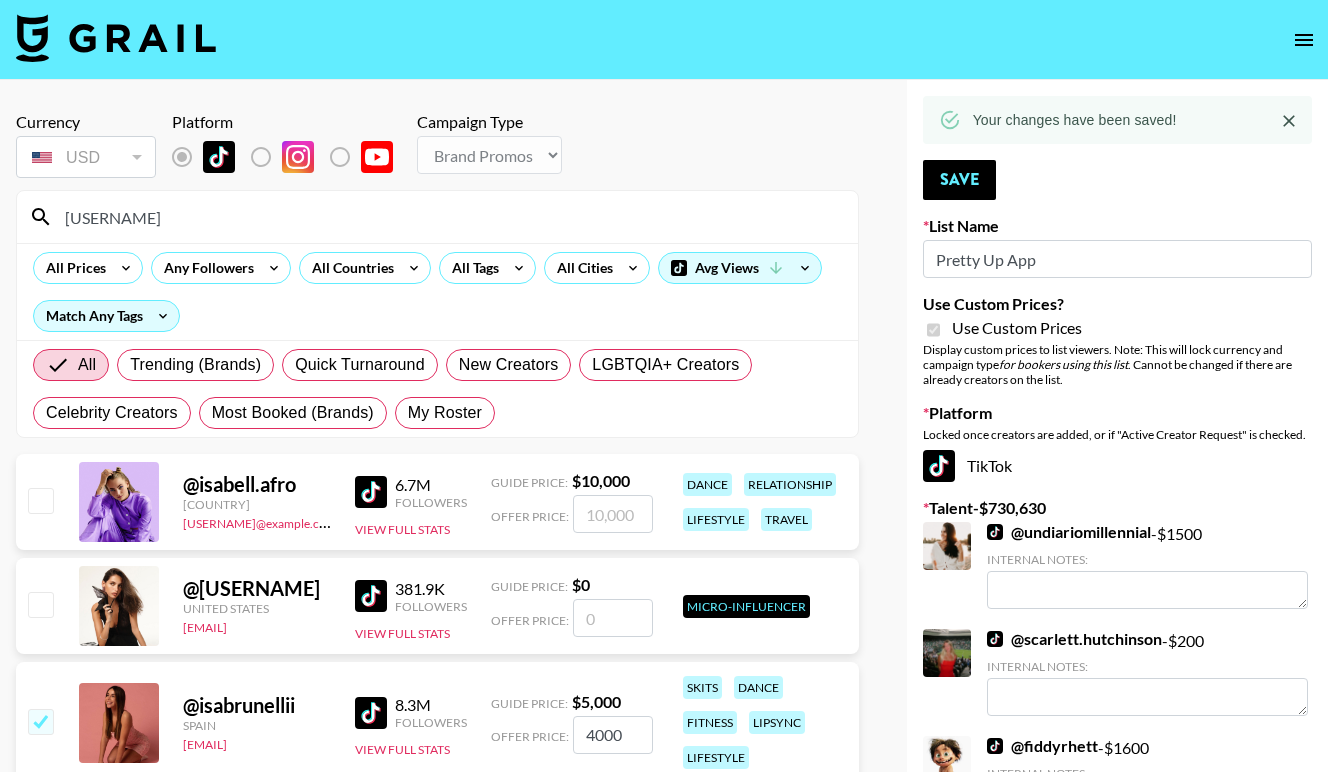click on "[USERNAME]" at bounding box center (449, 217) 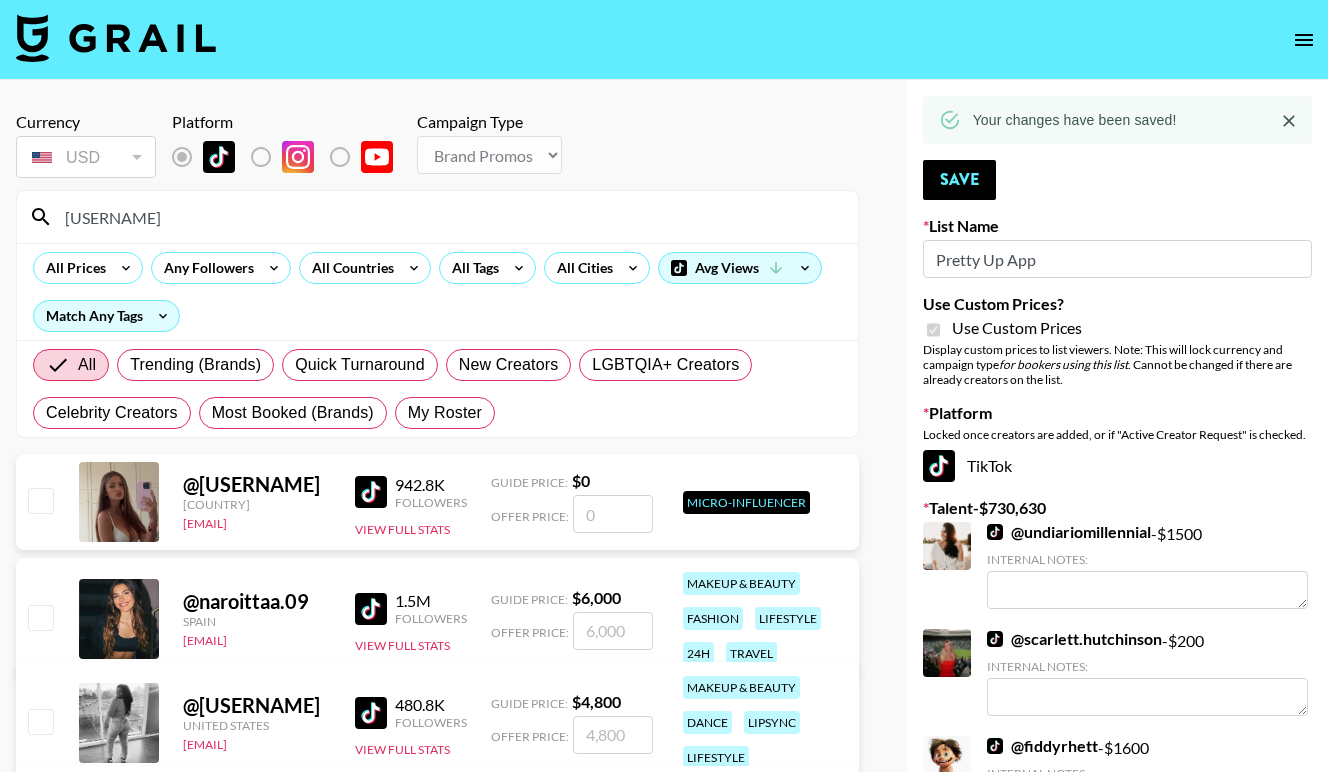 type on "[USERNAME]" 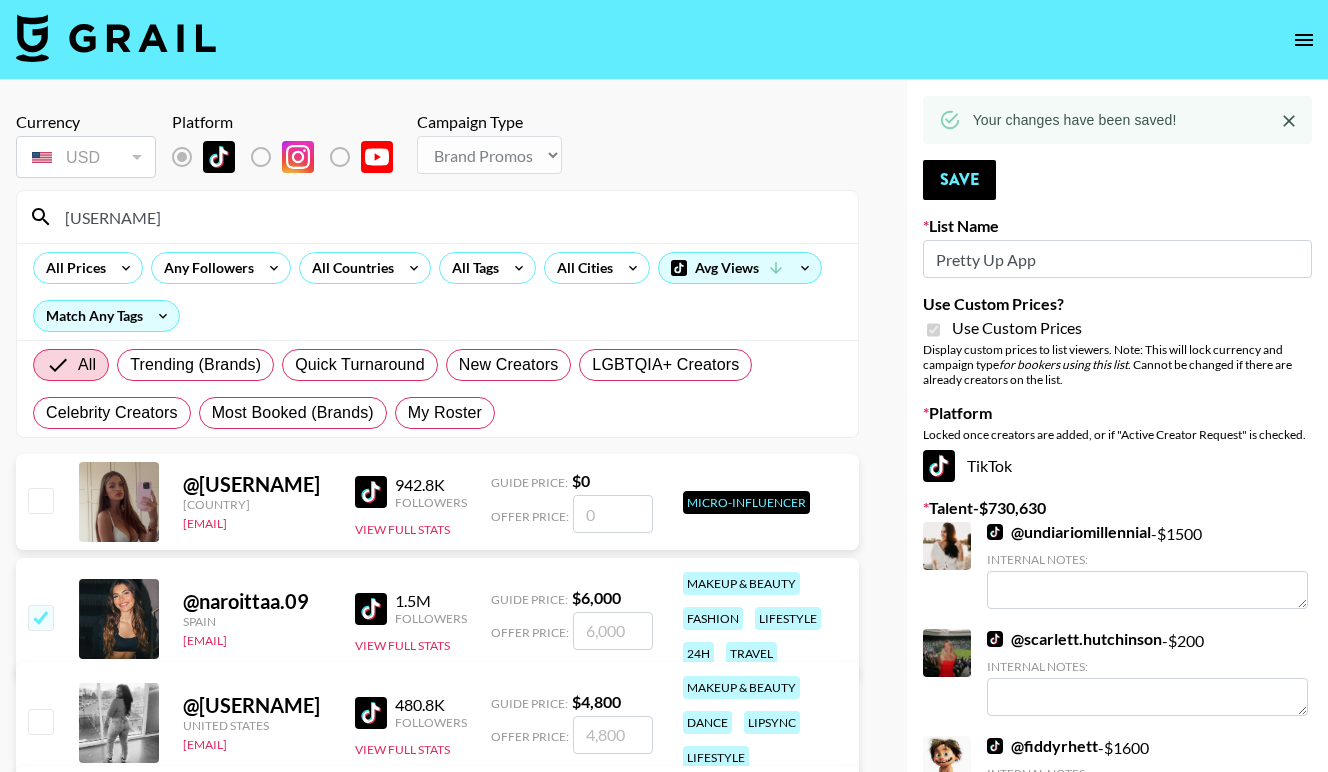 checkbox on "true" 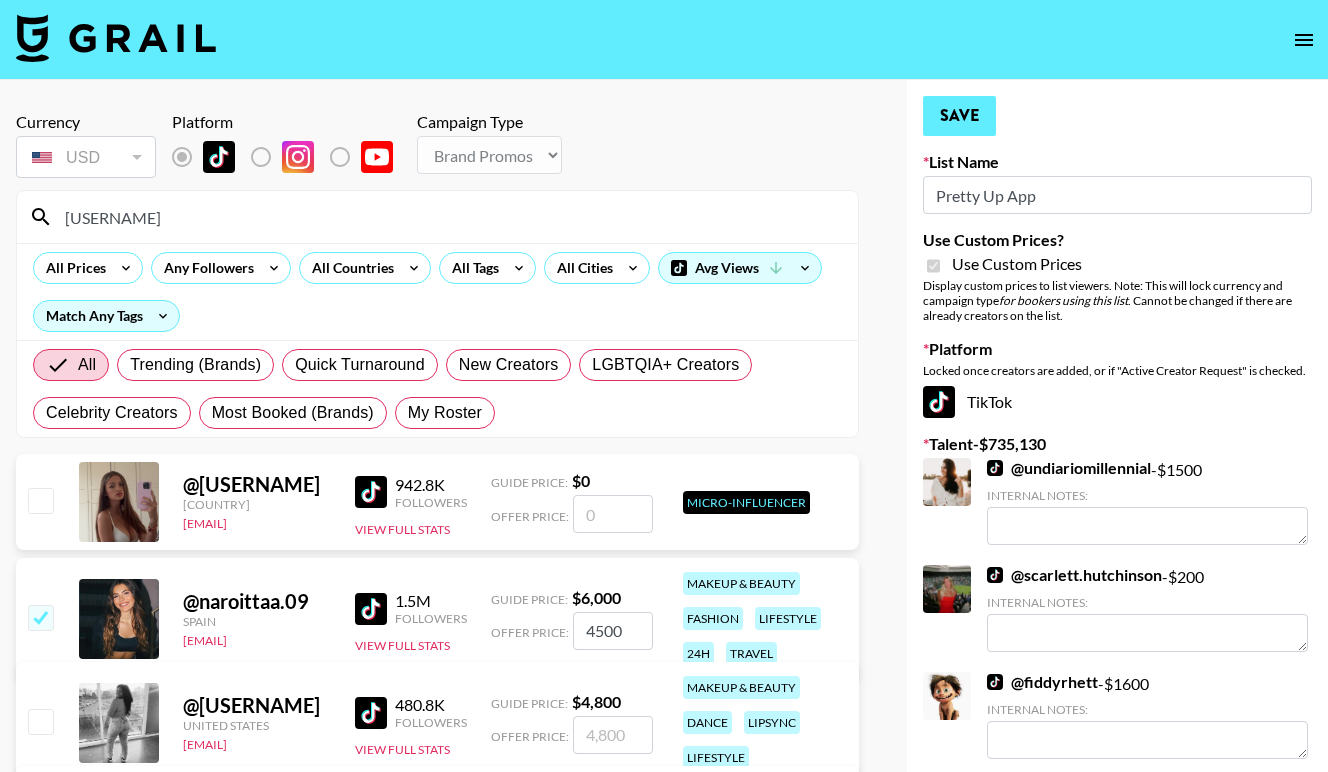 type on "4500" 